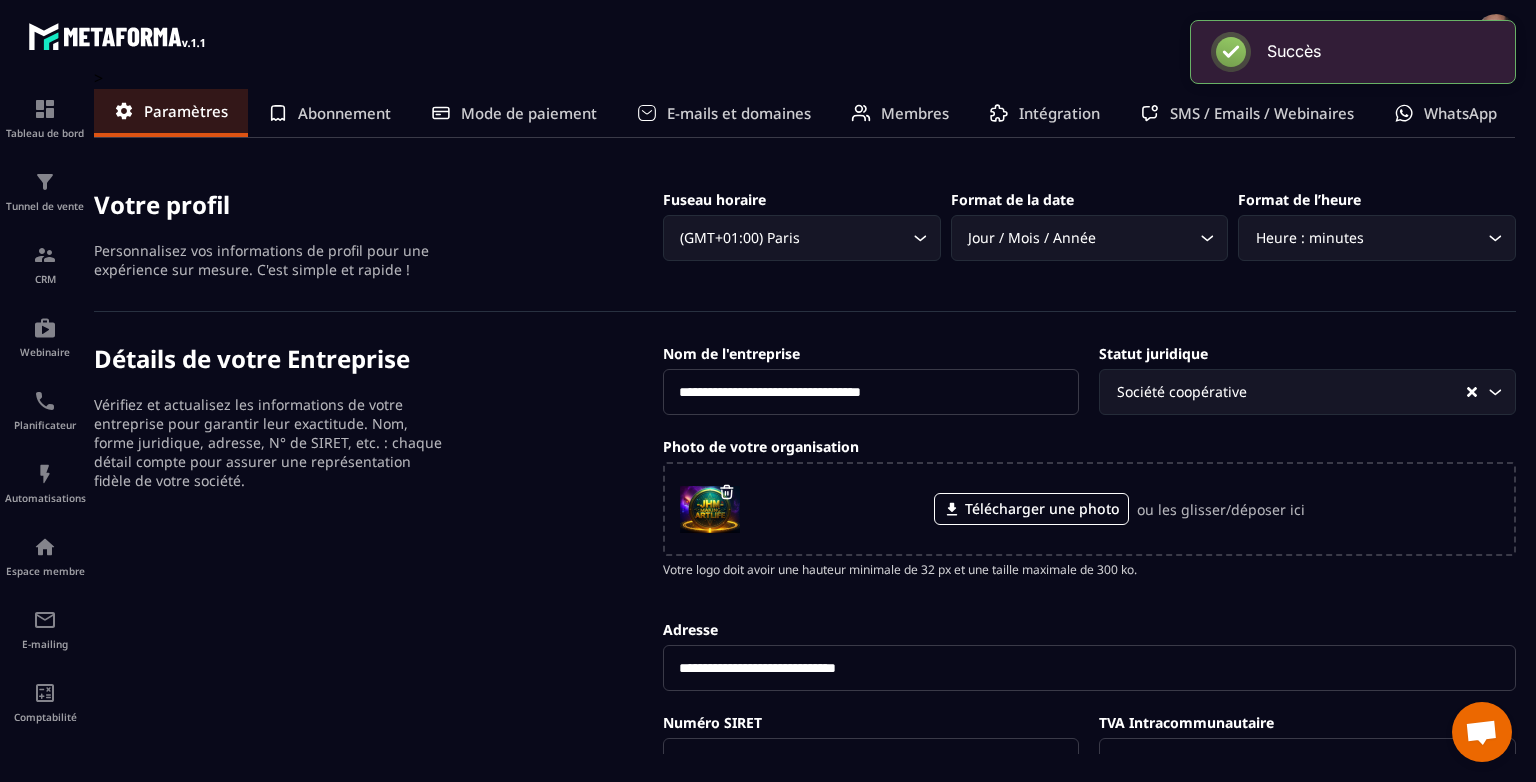 scroll, scrollTop: 0, scrollLeft: 0, axis: both 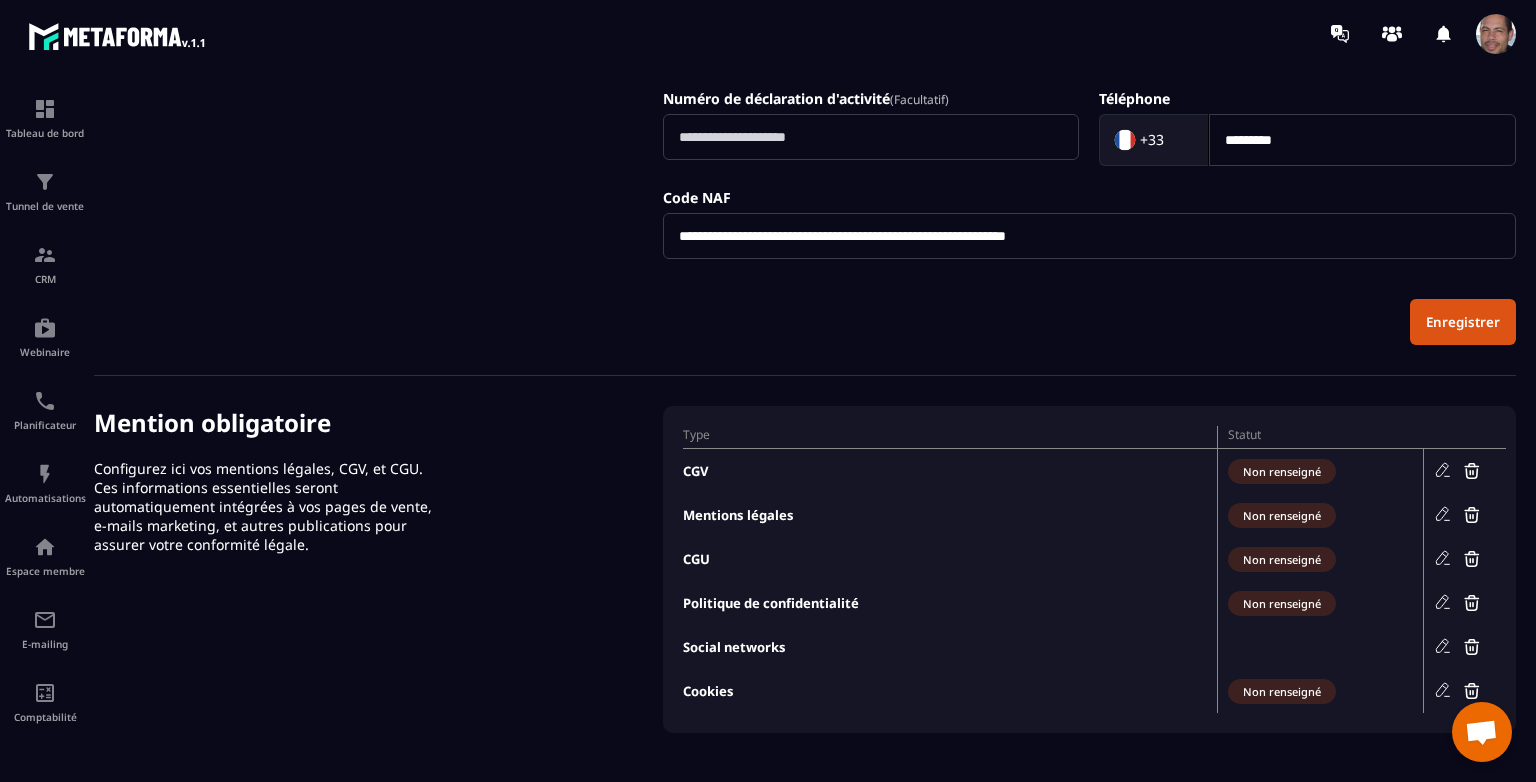click at bounding box center (1496, 34) 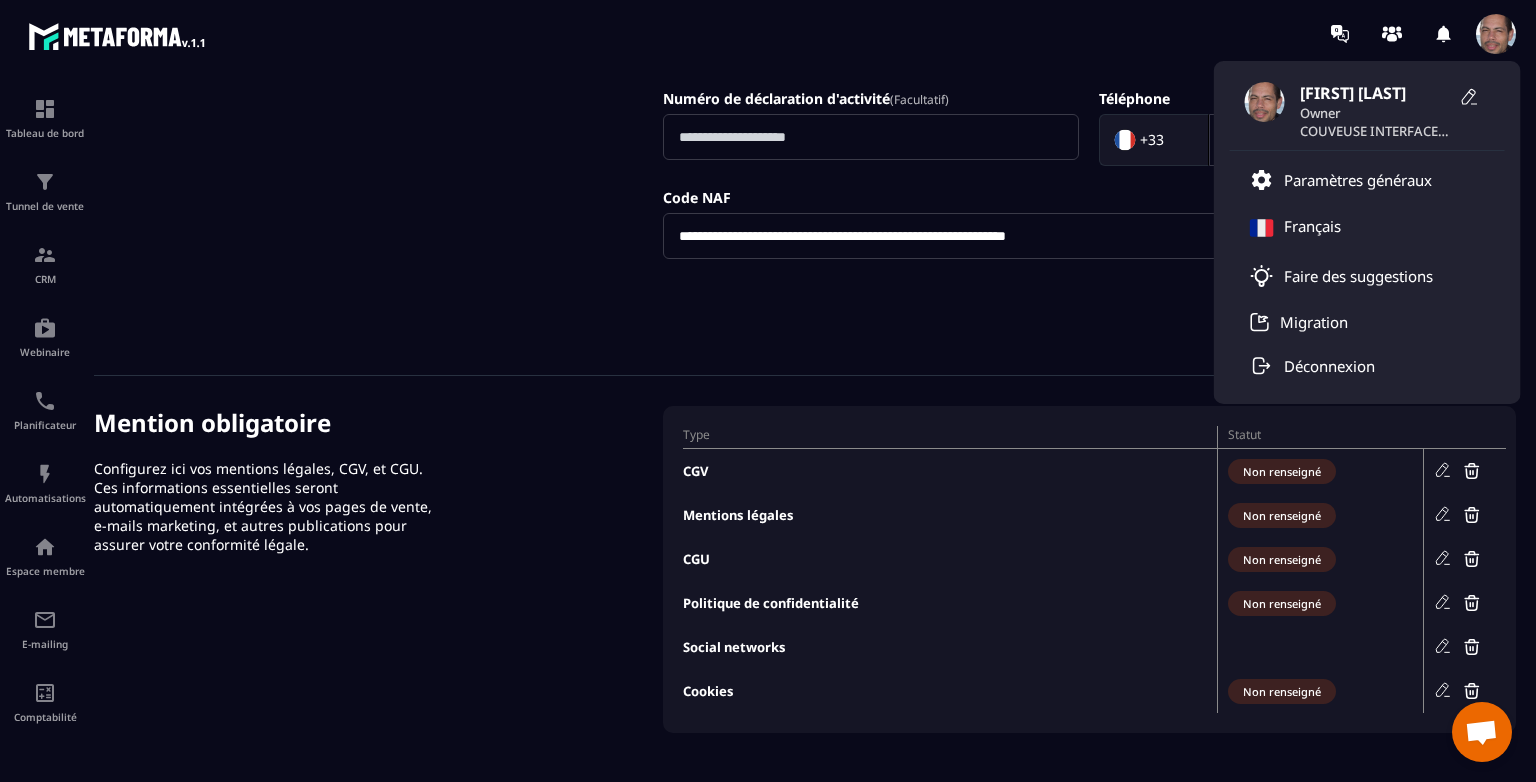 click on "[FIRST] [LAST] Owner COUVEUSE  INTERFACE - MAKING-ARTLIFE Paramètres généraux Français Faire des suggestions Migration Déconnexion" at bounding box center [885, 33] 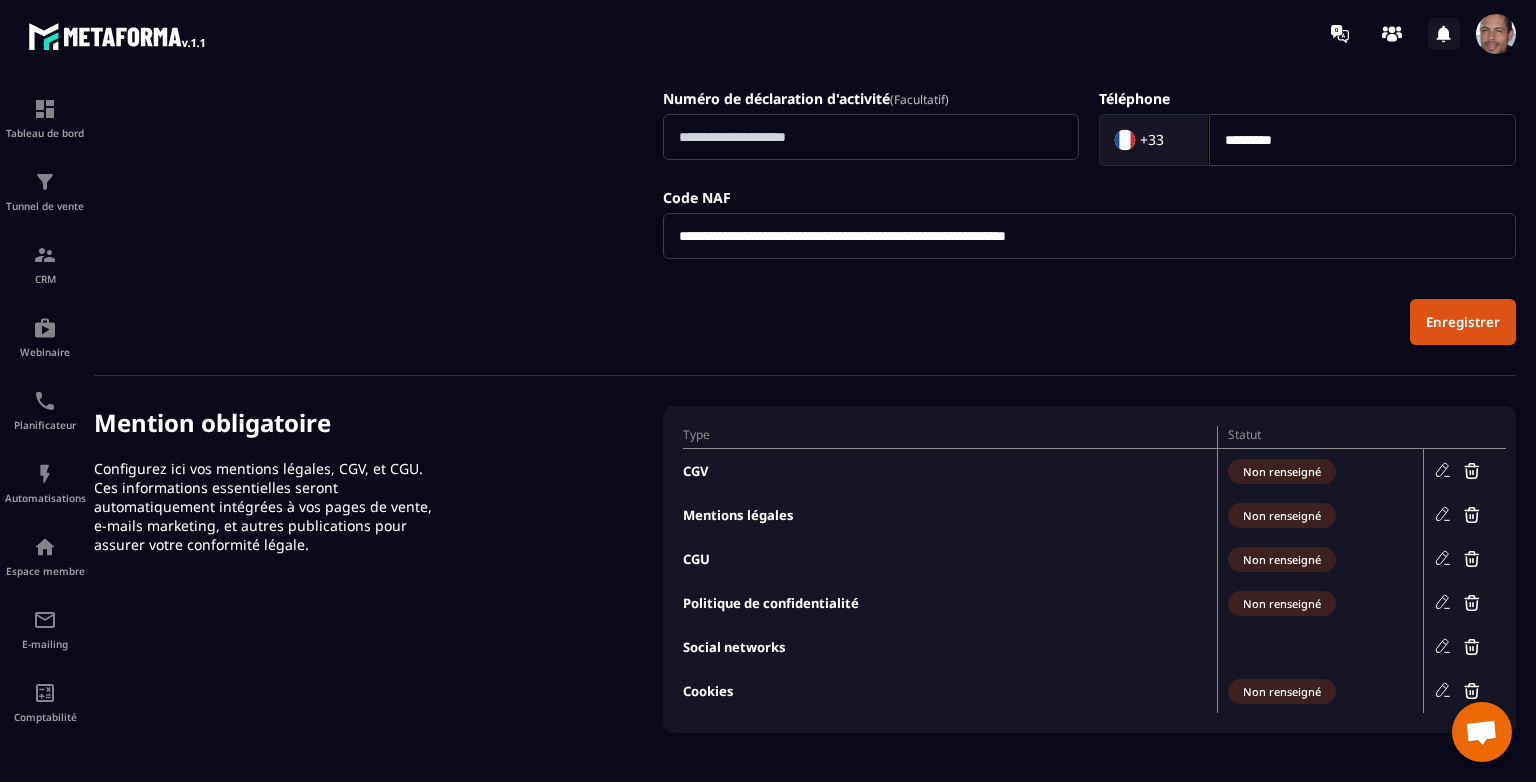 click 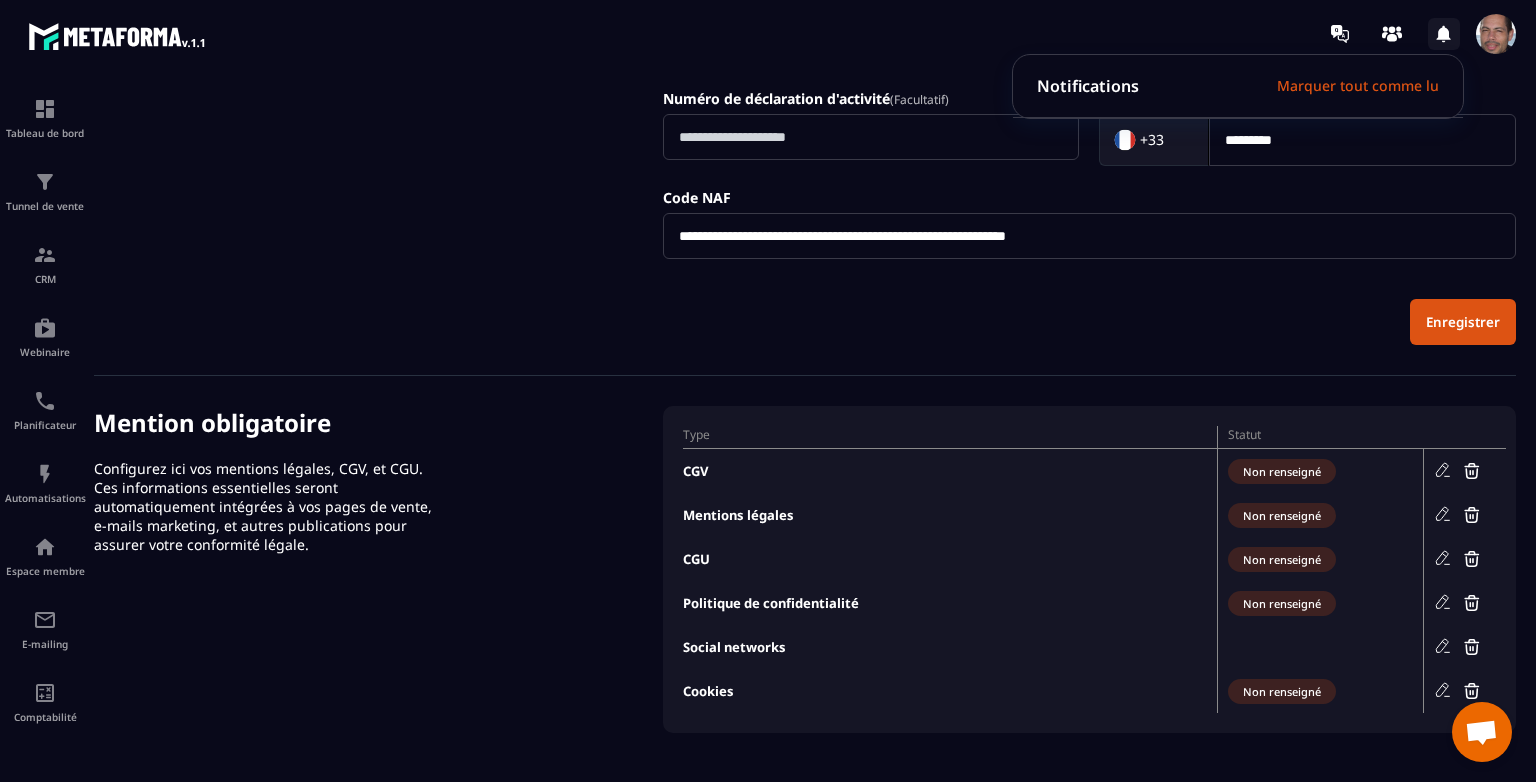 click 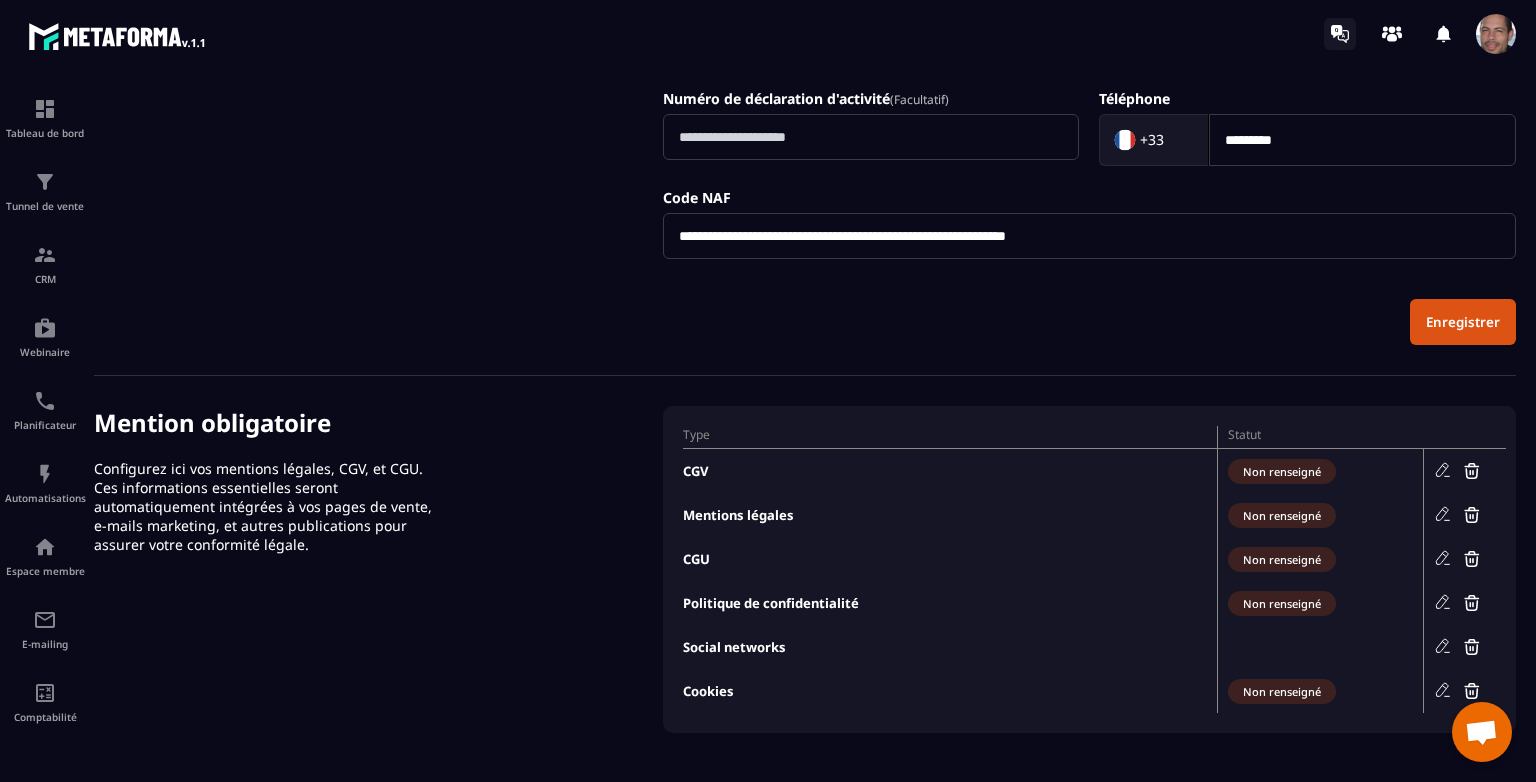 click 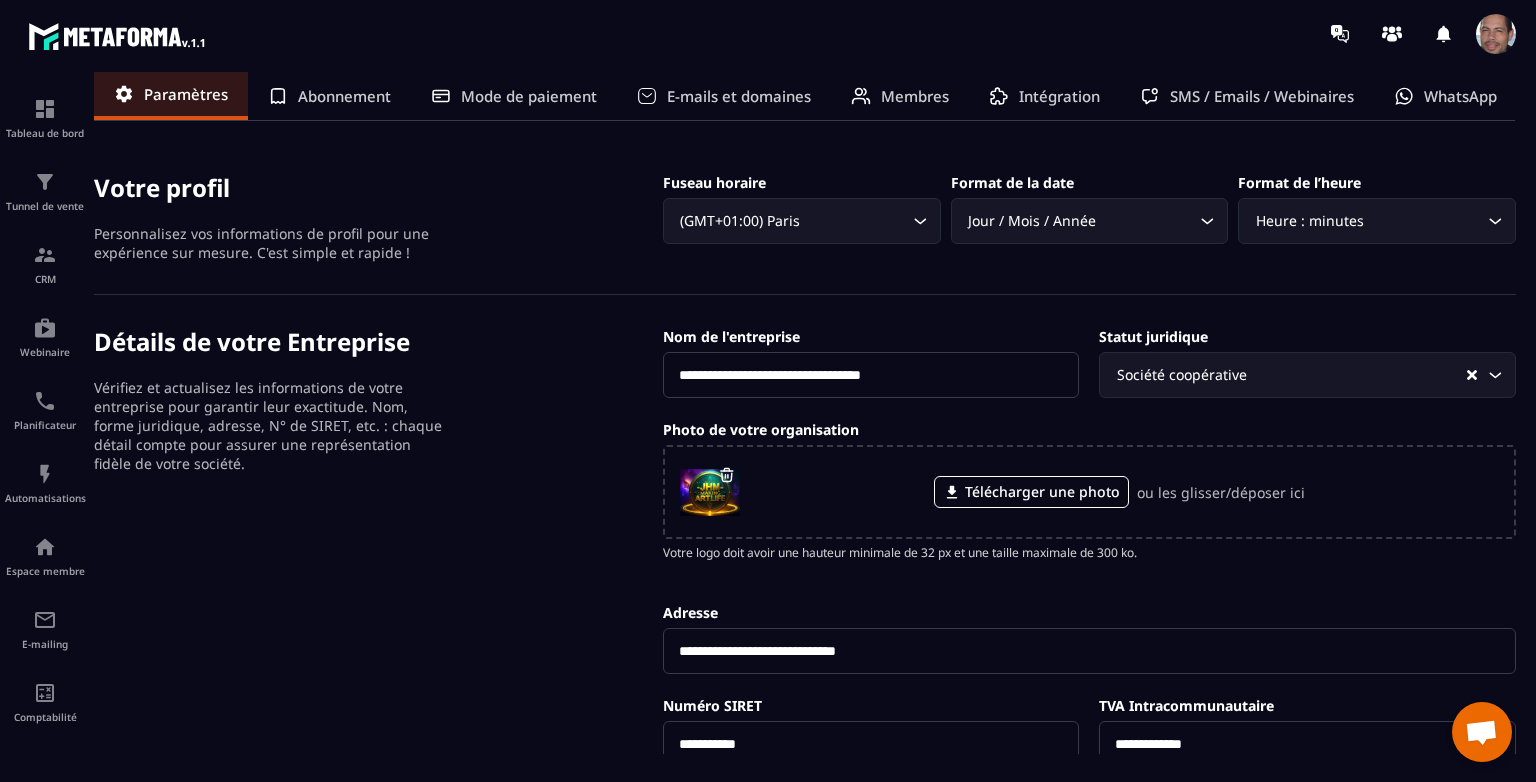 scroll, scrollTop: 0, scrollLeft: 0, axis: both 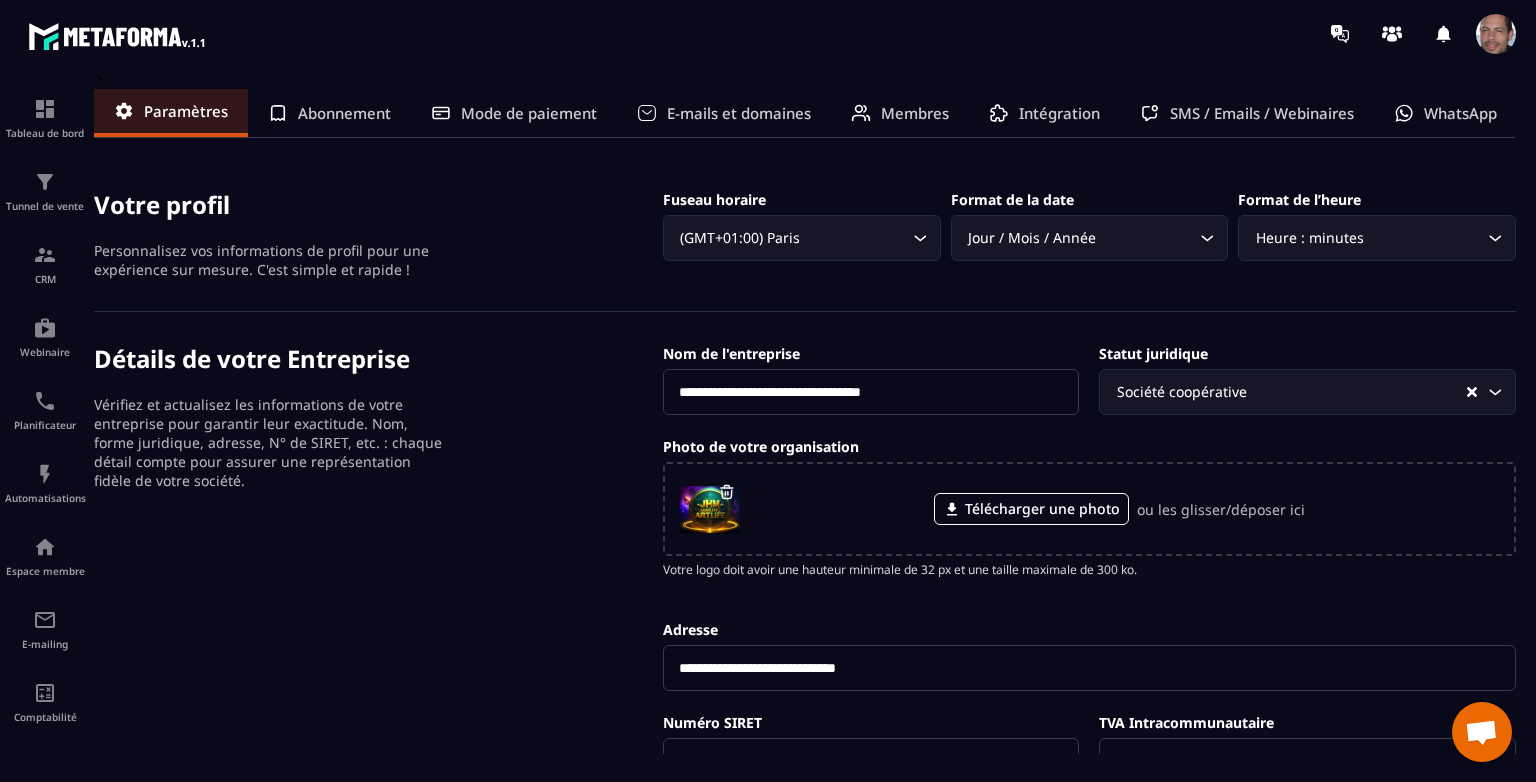 click on "Abonnement" at bounding box center [344, 113] 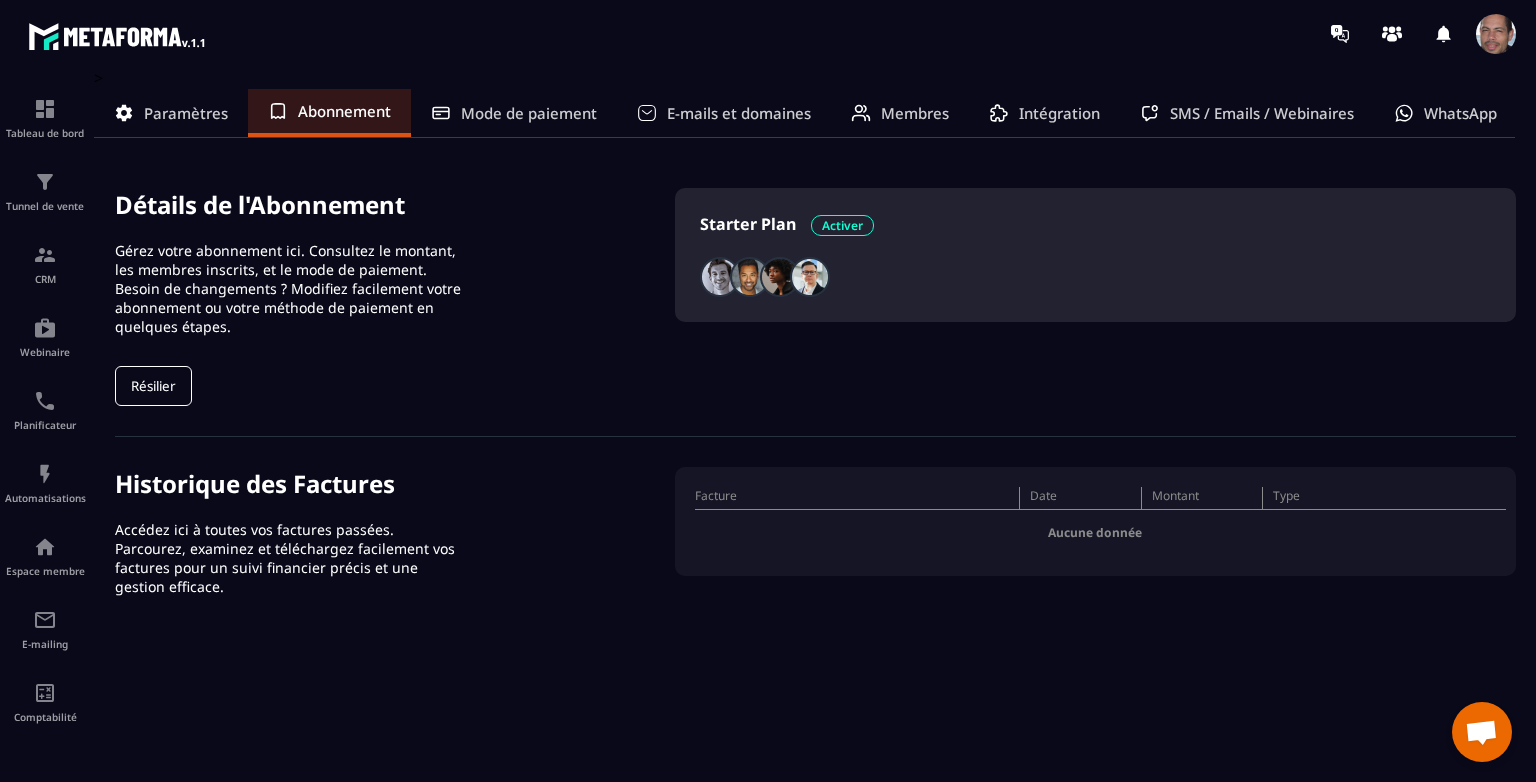 click on "Mode de paiement" at bounding box center [529, 113] 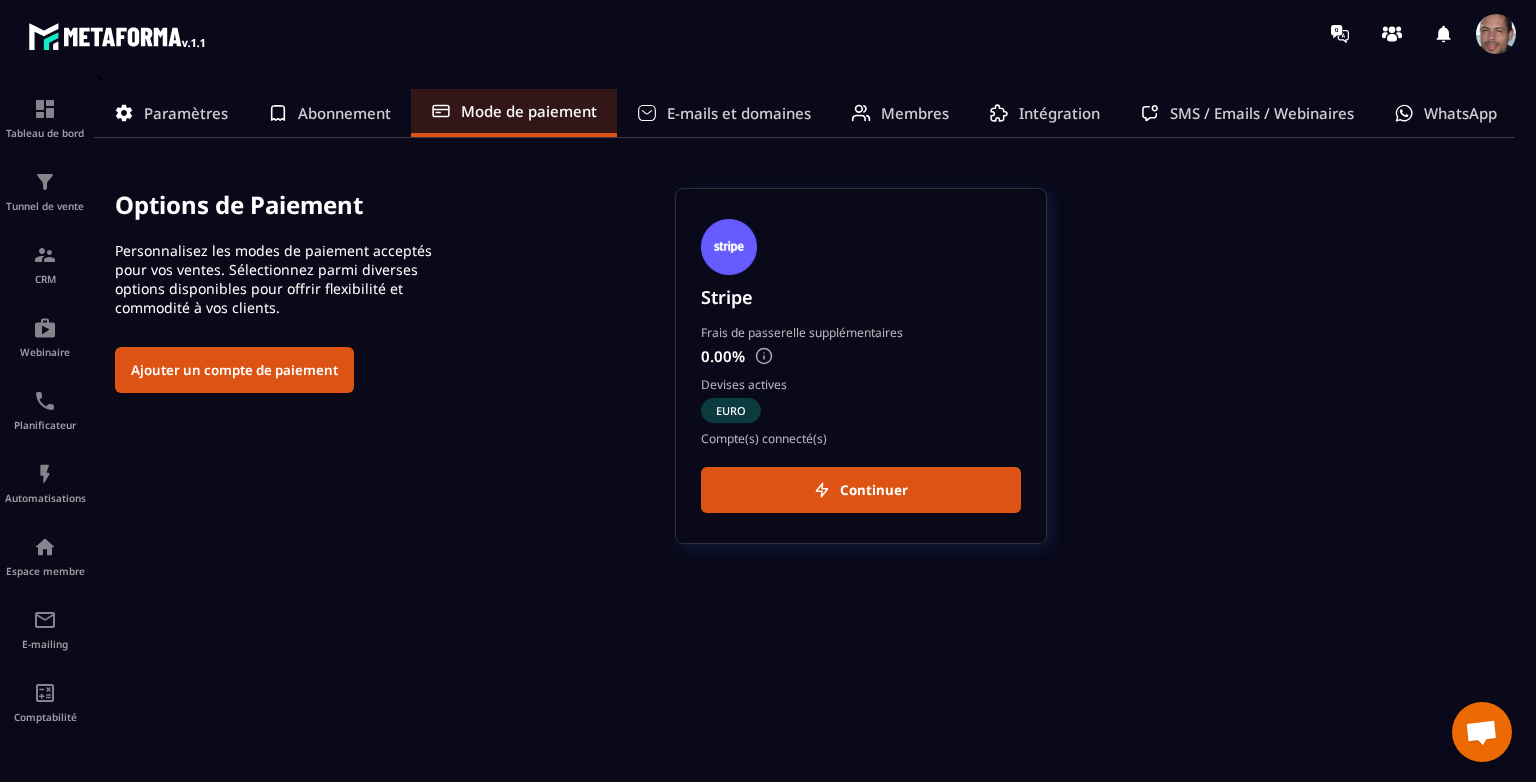 click on "E-mails et domaines" at bounding box center [739, 113] 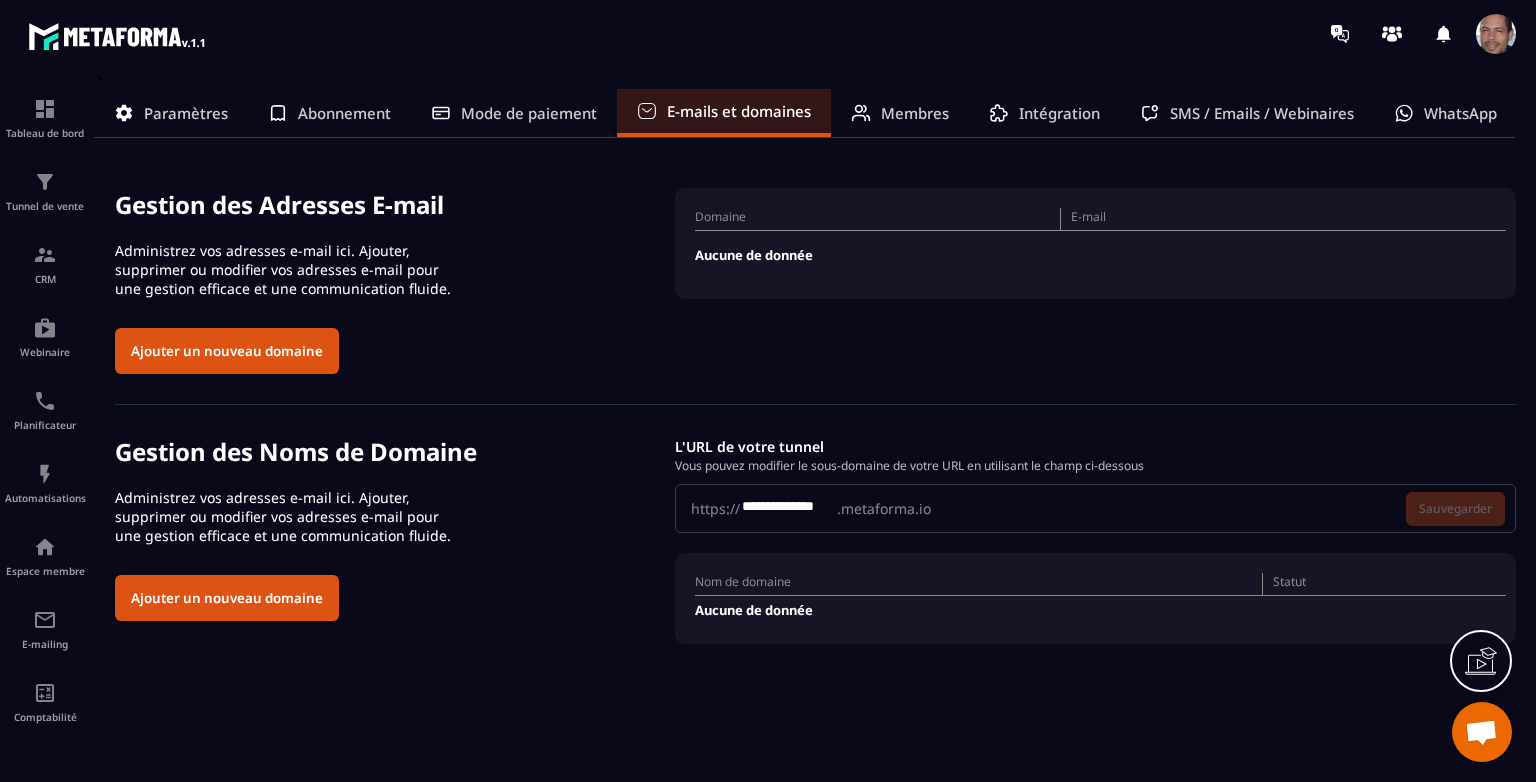 drag, startPoint x: 804, startPoint y: 214, endPoint x: 795, endPoint y: 230, distance: 18.35756 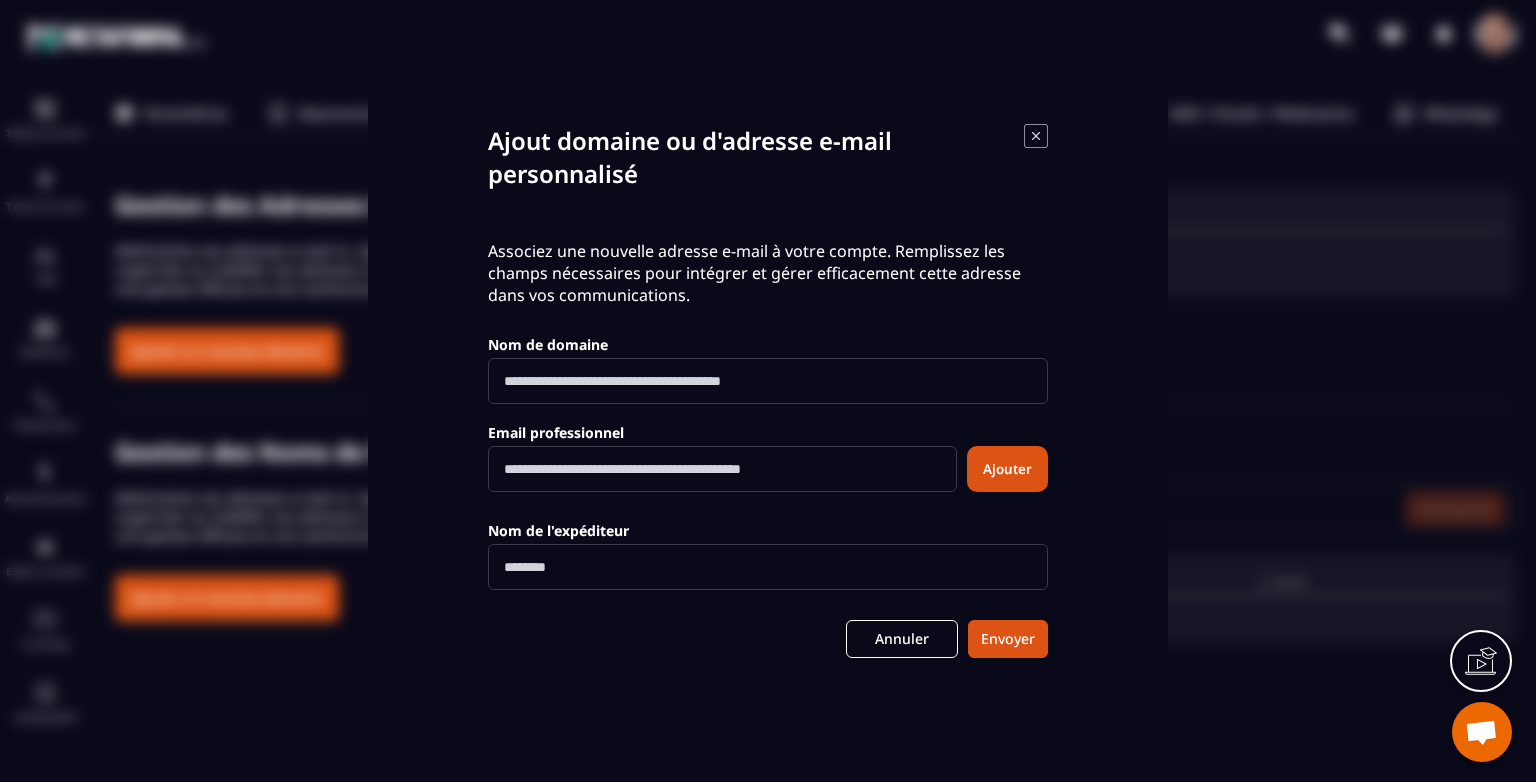 click at bounding box center (768, 381) 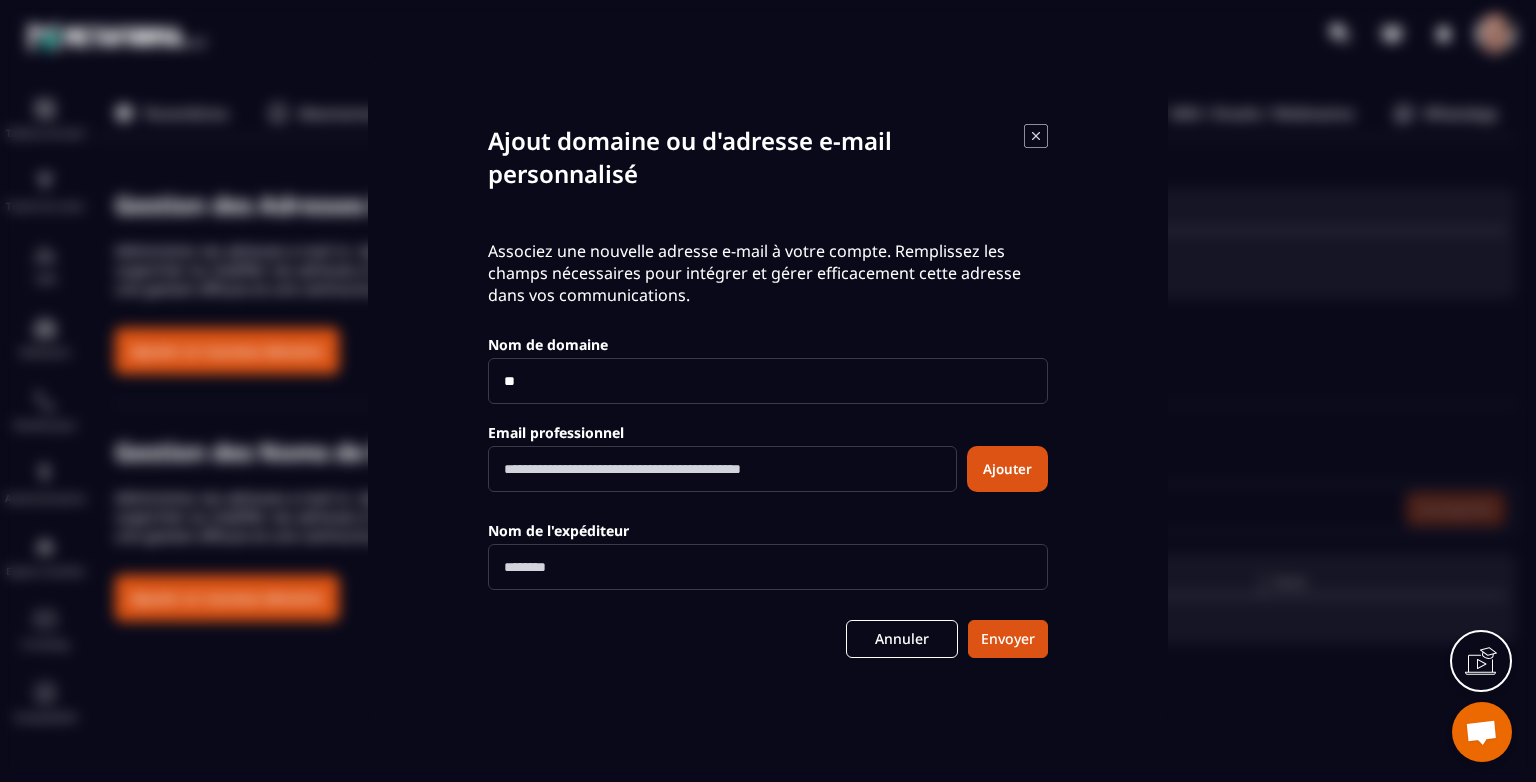 type on "*" 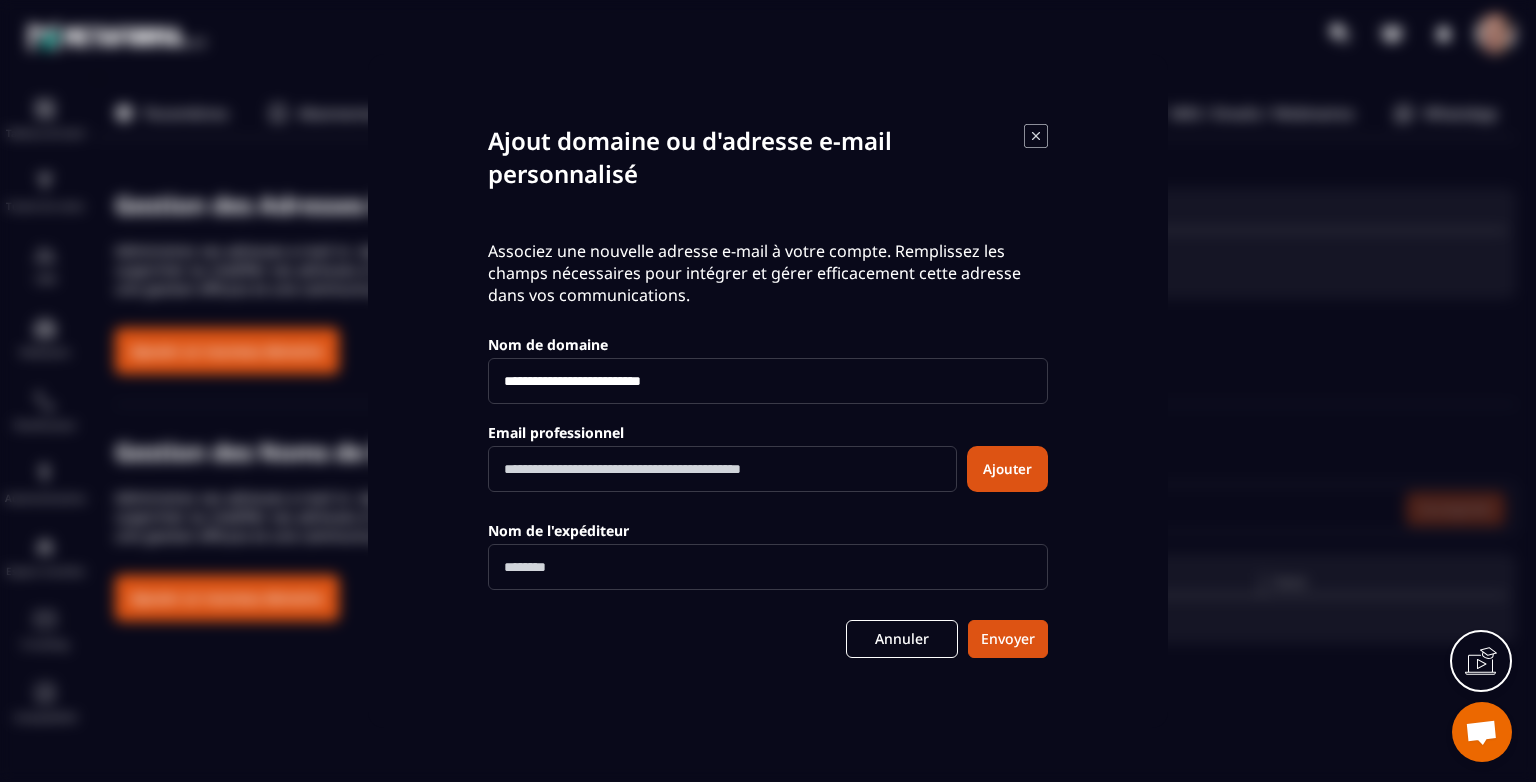 type on "**********" 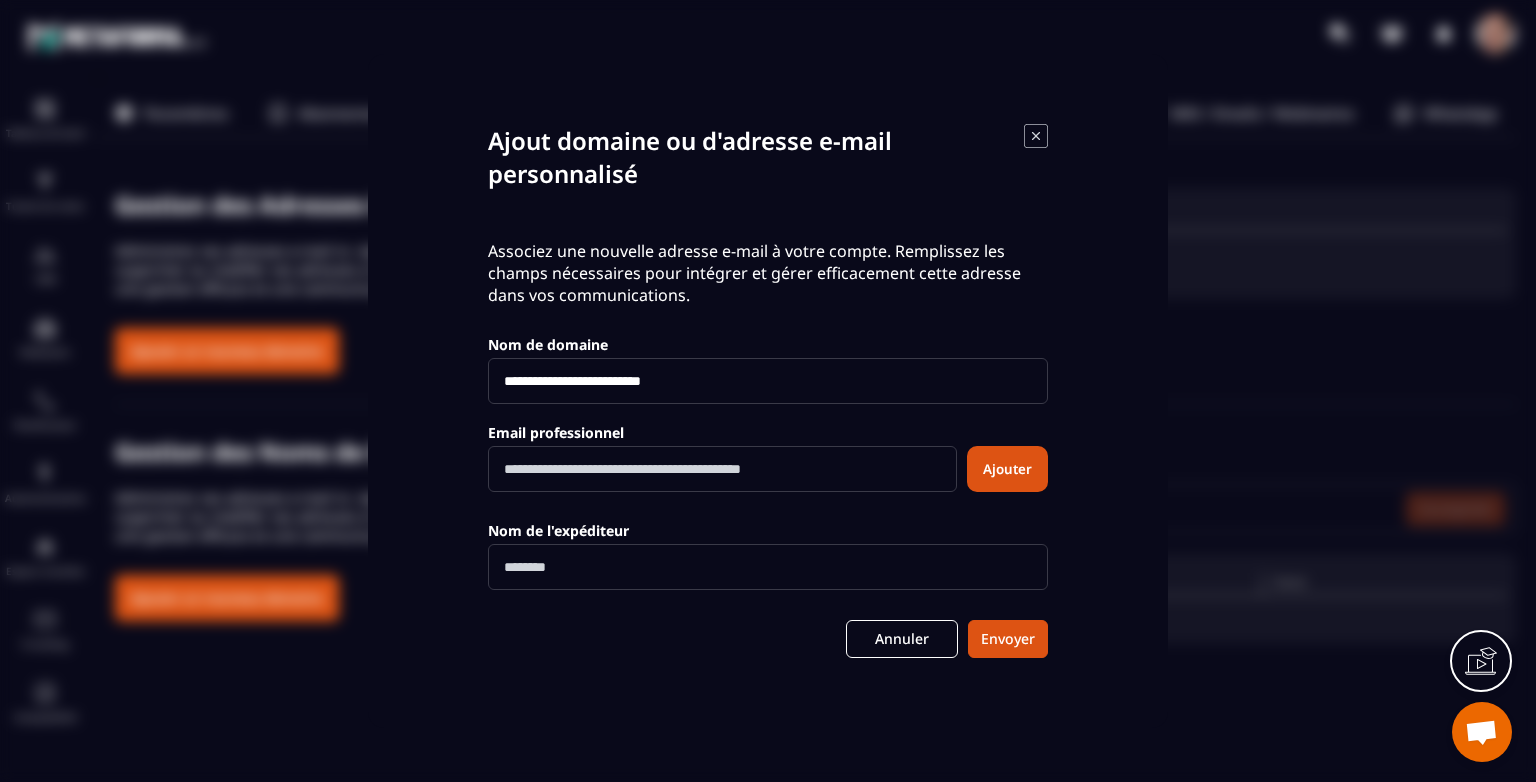 drag, startPoint x: 716, startPoint y: 383, endPoint x: 488, endPoint y: 387, distance: 228.03508 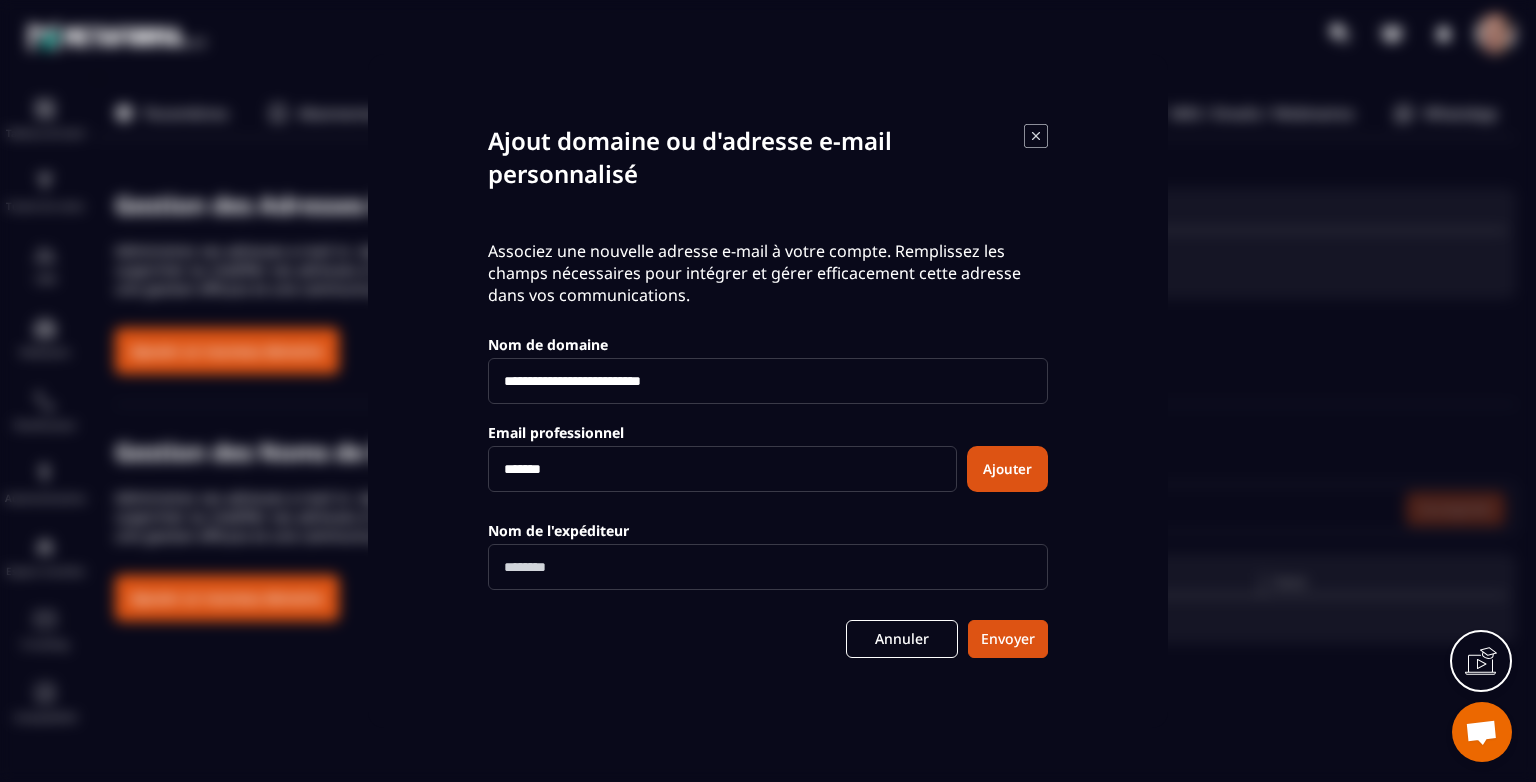 drag, startPoint x: 573, startPoint y: 471, endPoint x: 414, endPoint y: 471, distance: 159 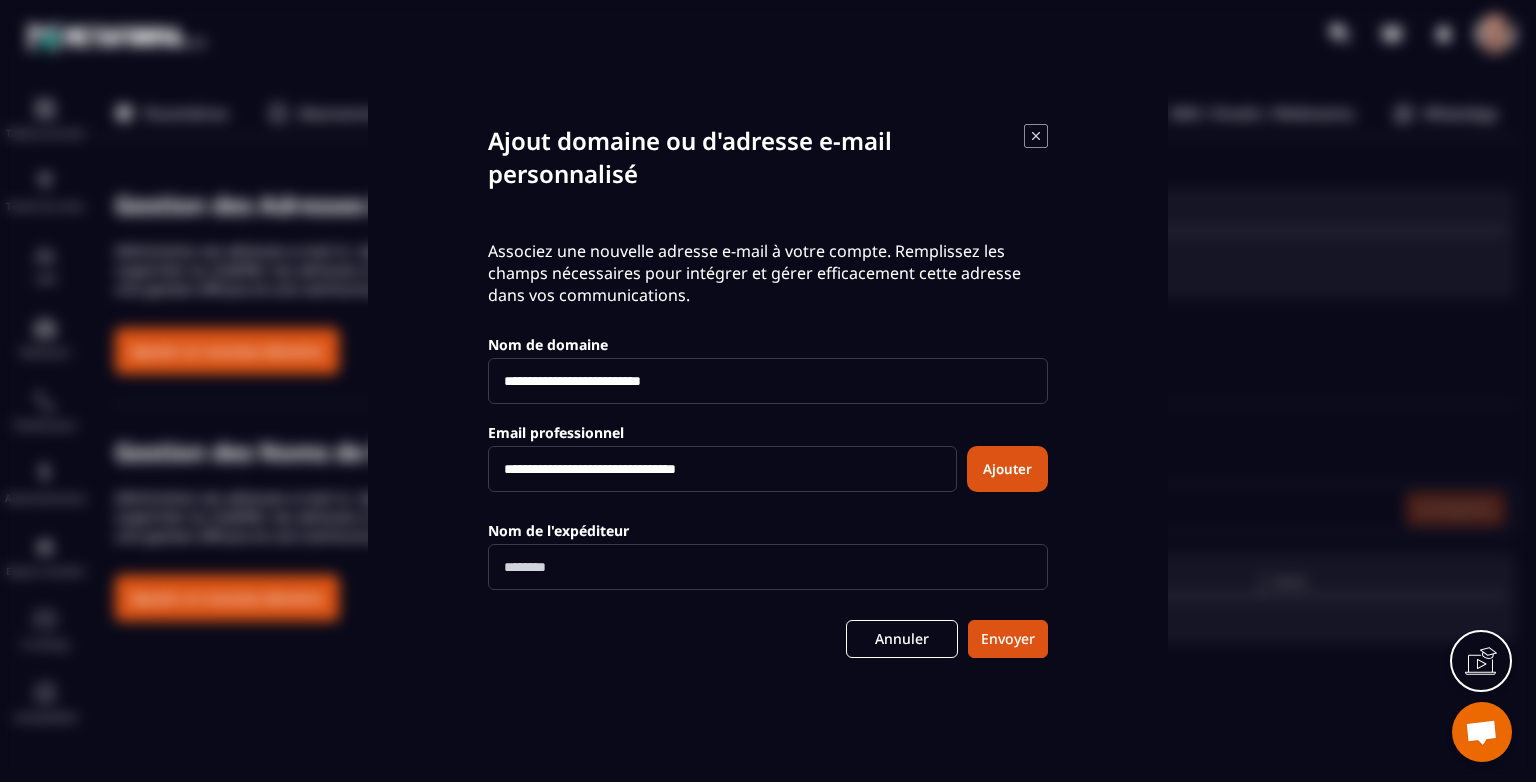 click on "**********" at bounding box center [722, 469] 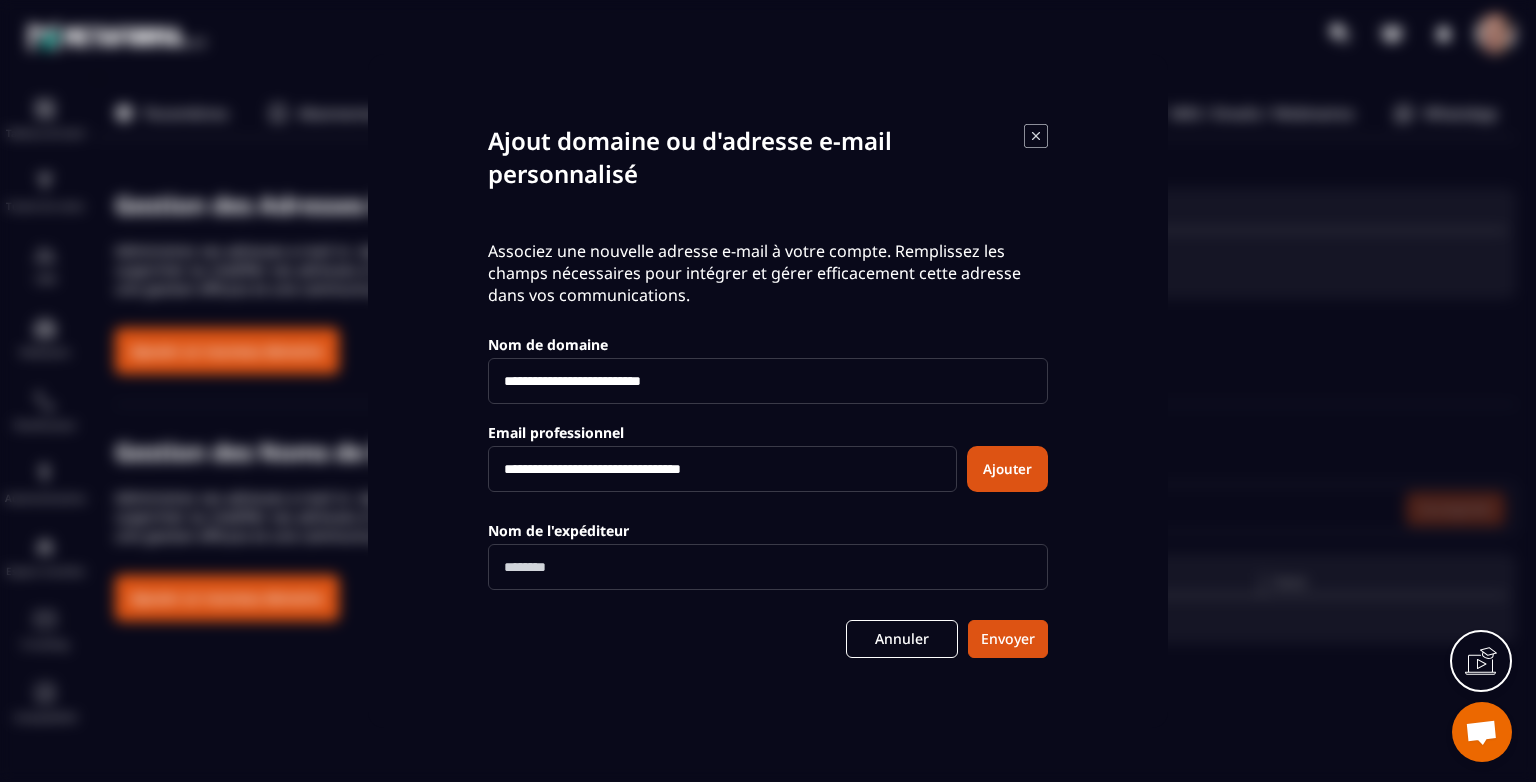 type on "**********" 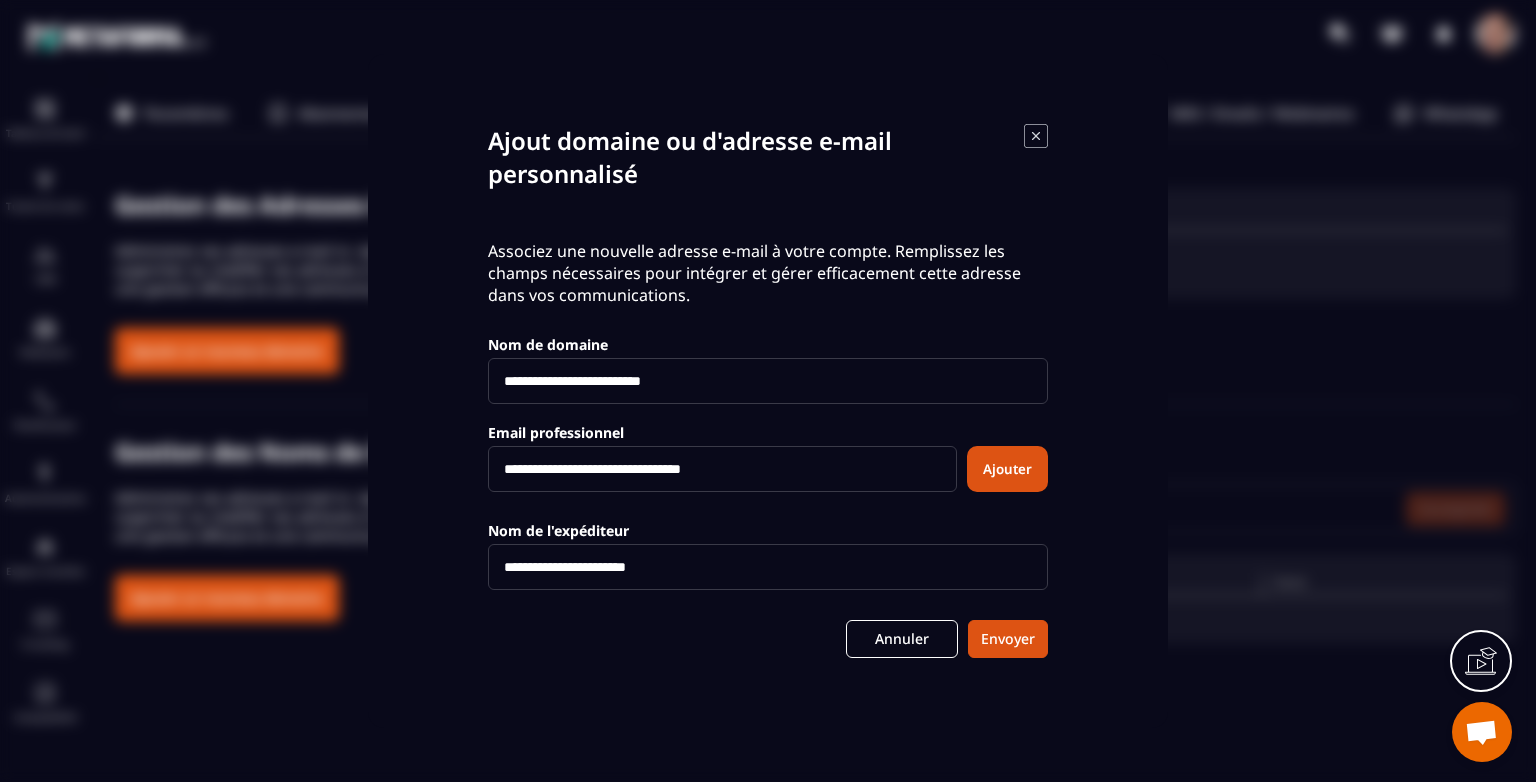 drag, startPoint x: 700, startPoint y: 566, endPoint x: 591, endPoint y: 564, distance: 109.01835 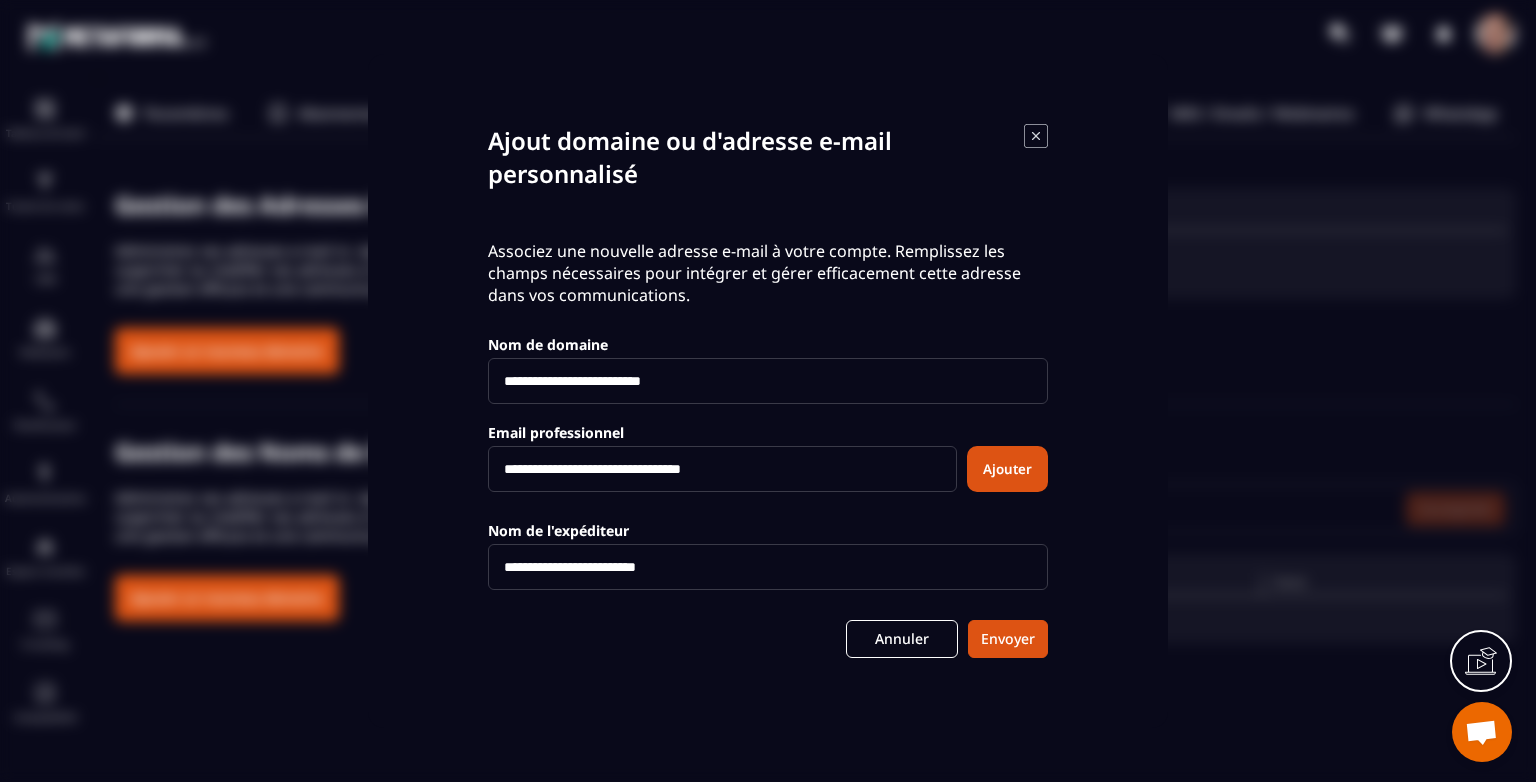 type on "**********" 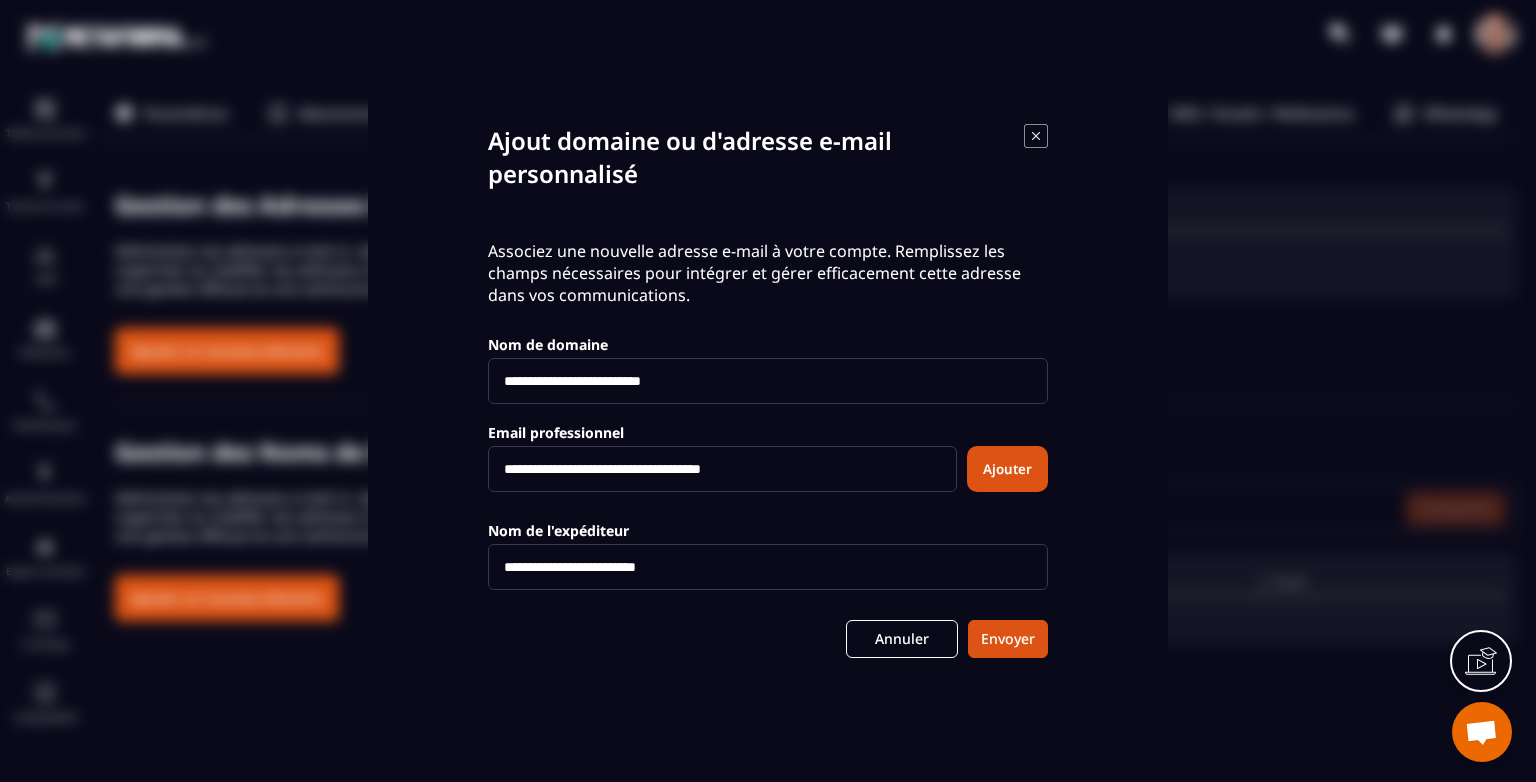 type on "**********" 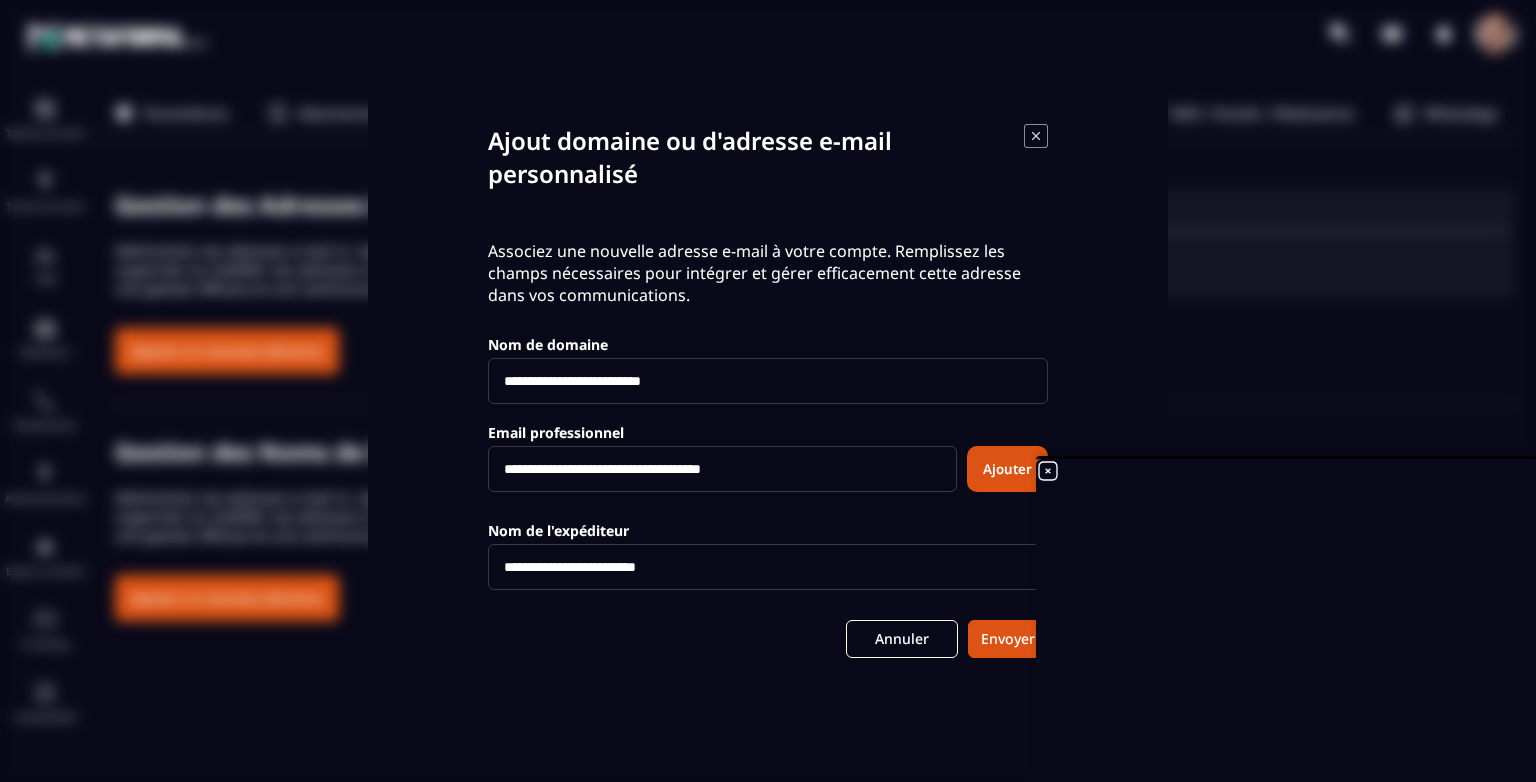 drag, startPoint x: 721, startPoint y: 372, endPoint x: 601, endPoint y: 375, distance: 120.03749 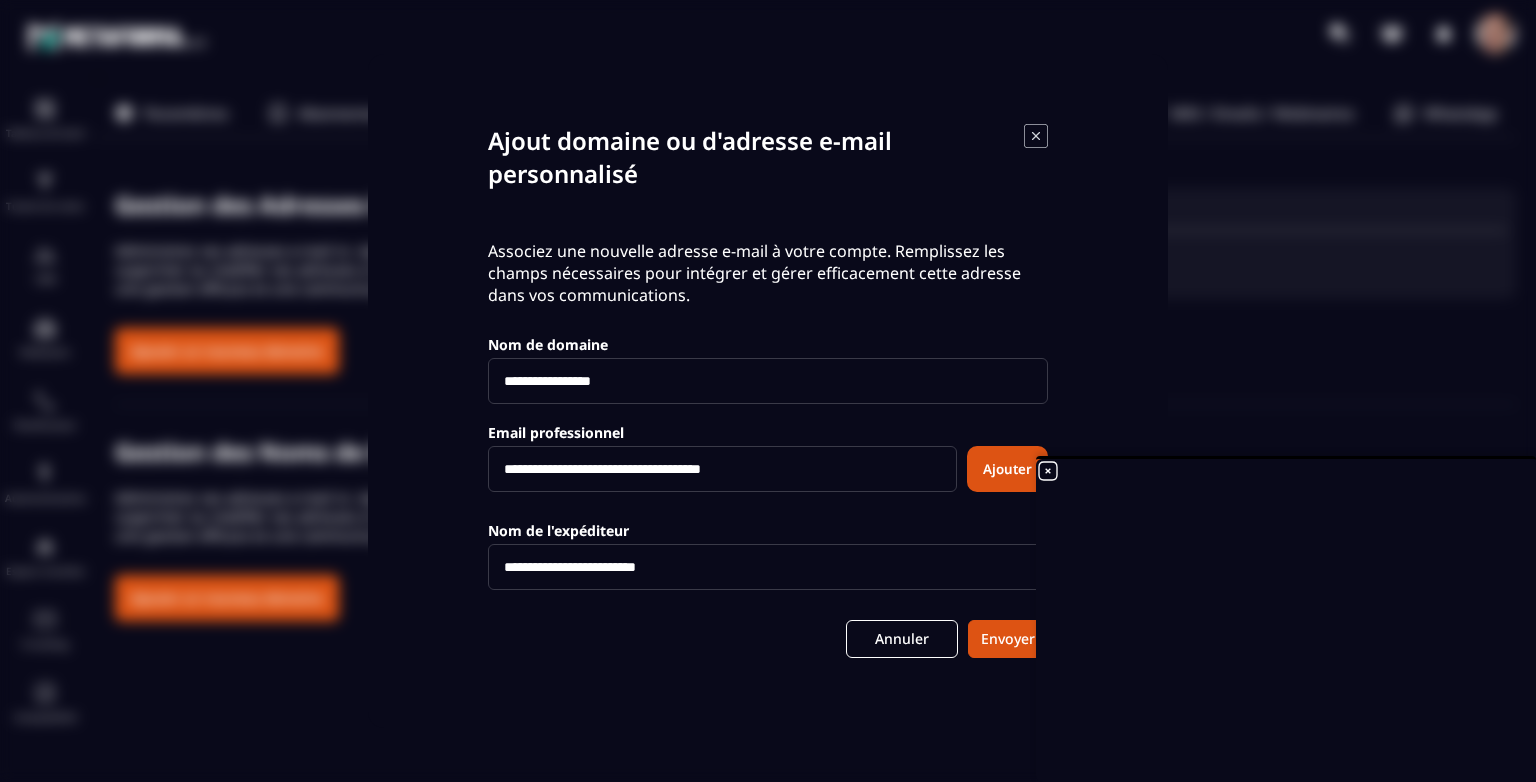 type on "**********" 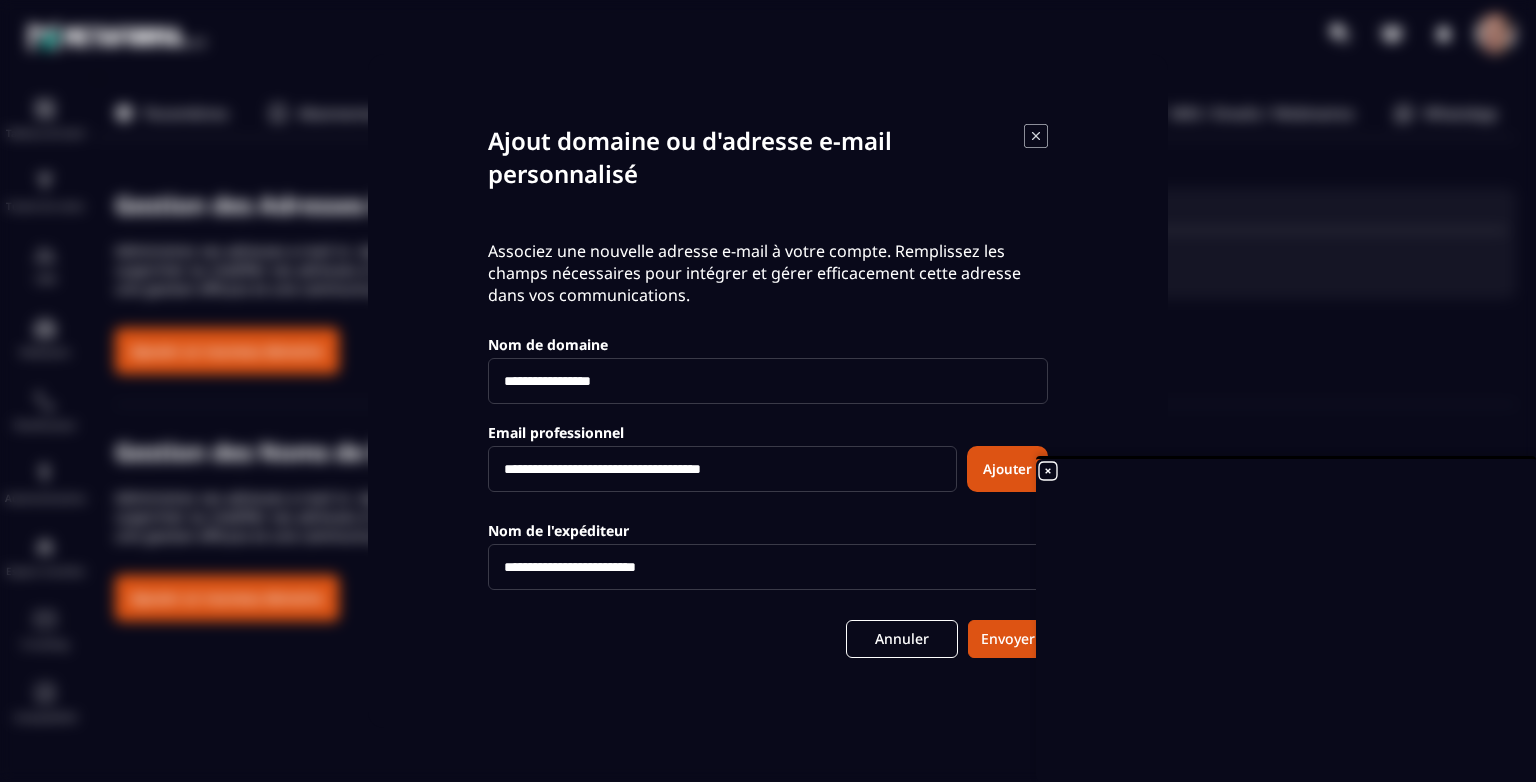 drag, startPoint x: 580, startPoint y: 465, endPoint x: 560, endPoint y: 464, distance: 20.024984 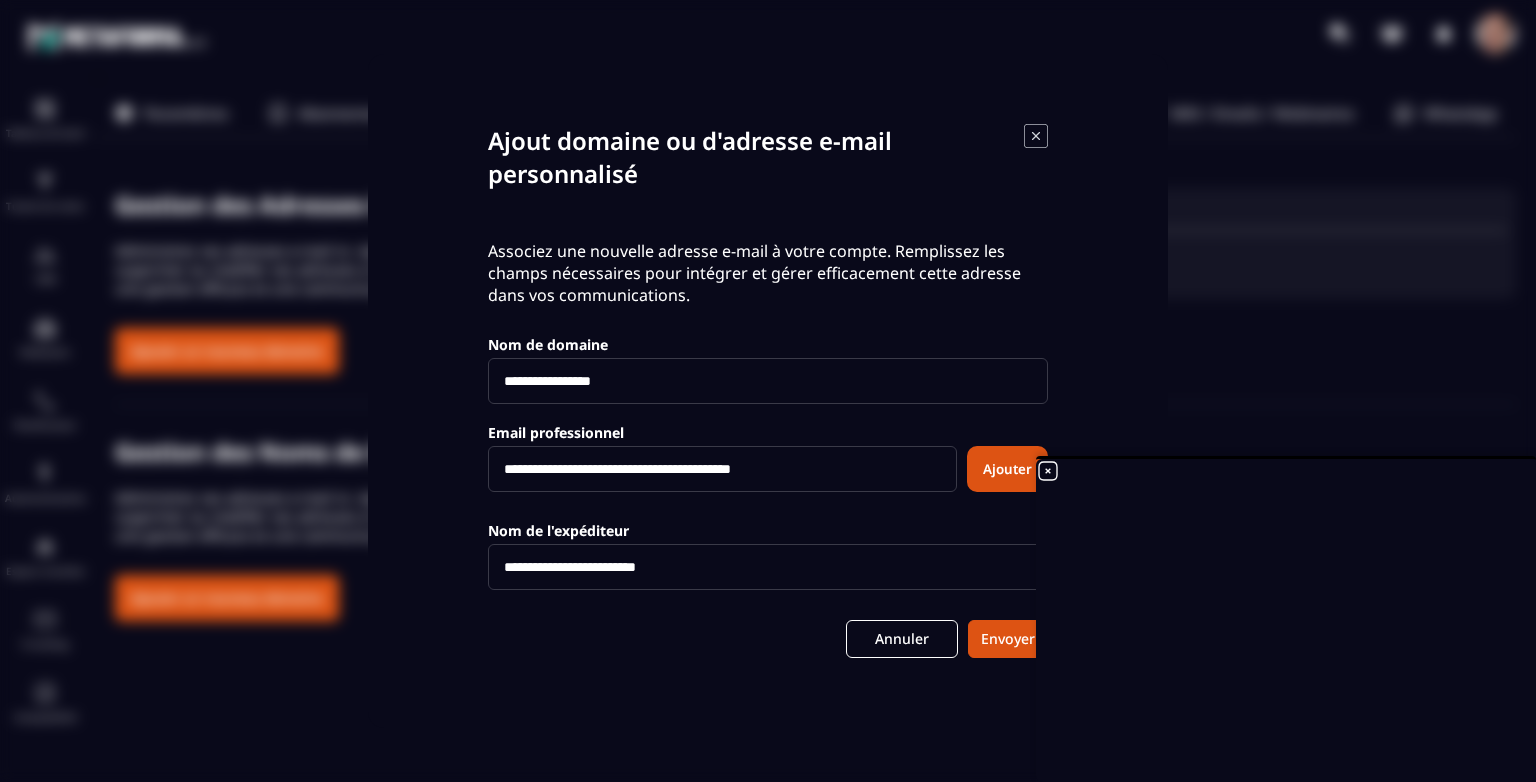 drag, startPoint x: 834, startPoint y: 463, endPoint x: 729, endPoint y: 475, distance: 105.68349 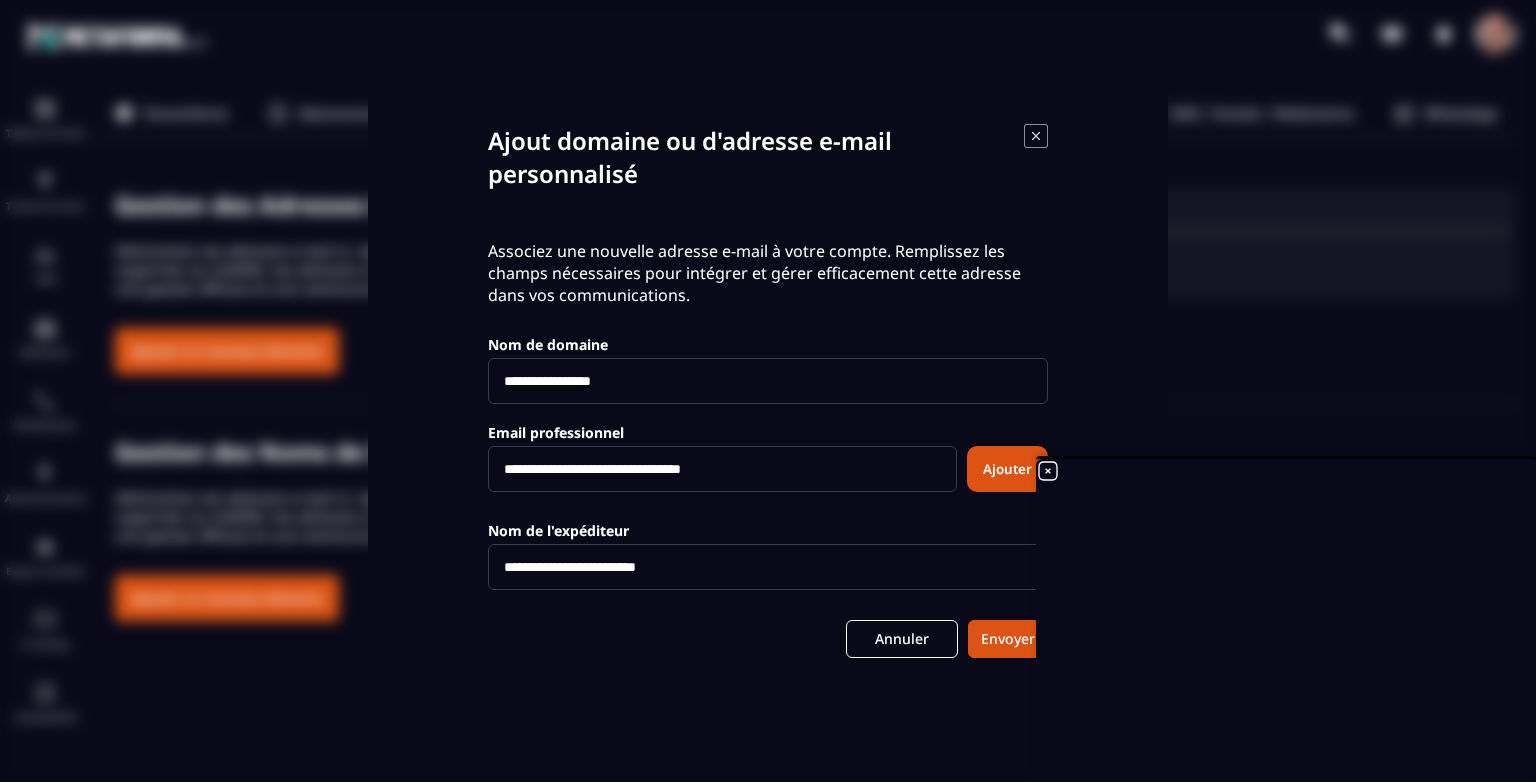 type on "**********" 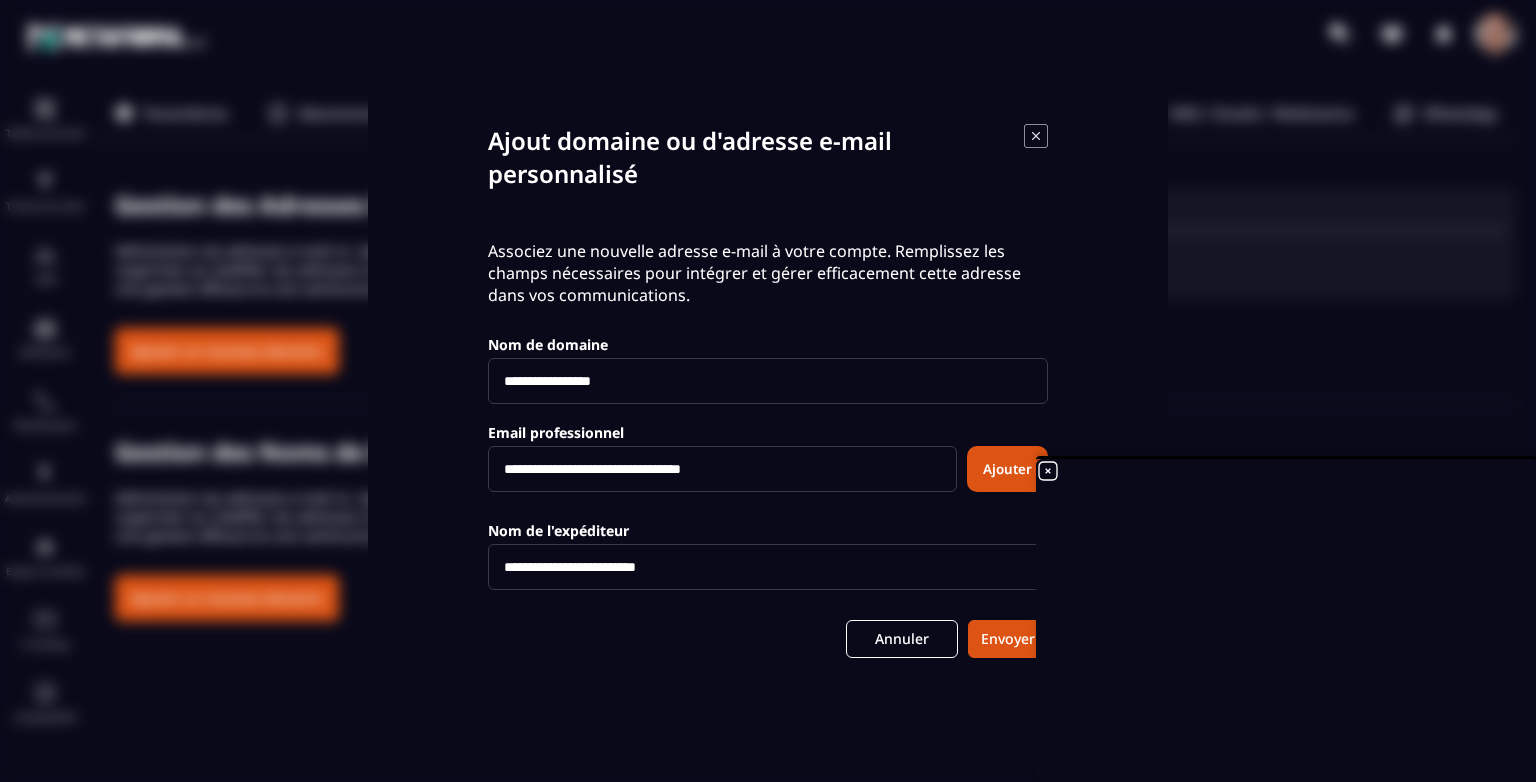 drag, startPoint x: 593, startPoint y: 565, endPoint x: 720, endPoint y: 562, distance: 127.03543 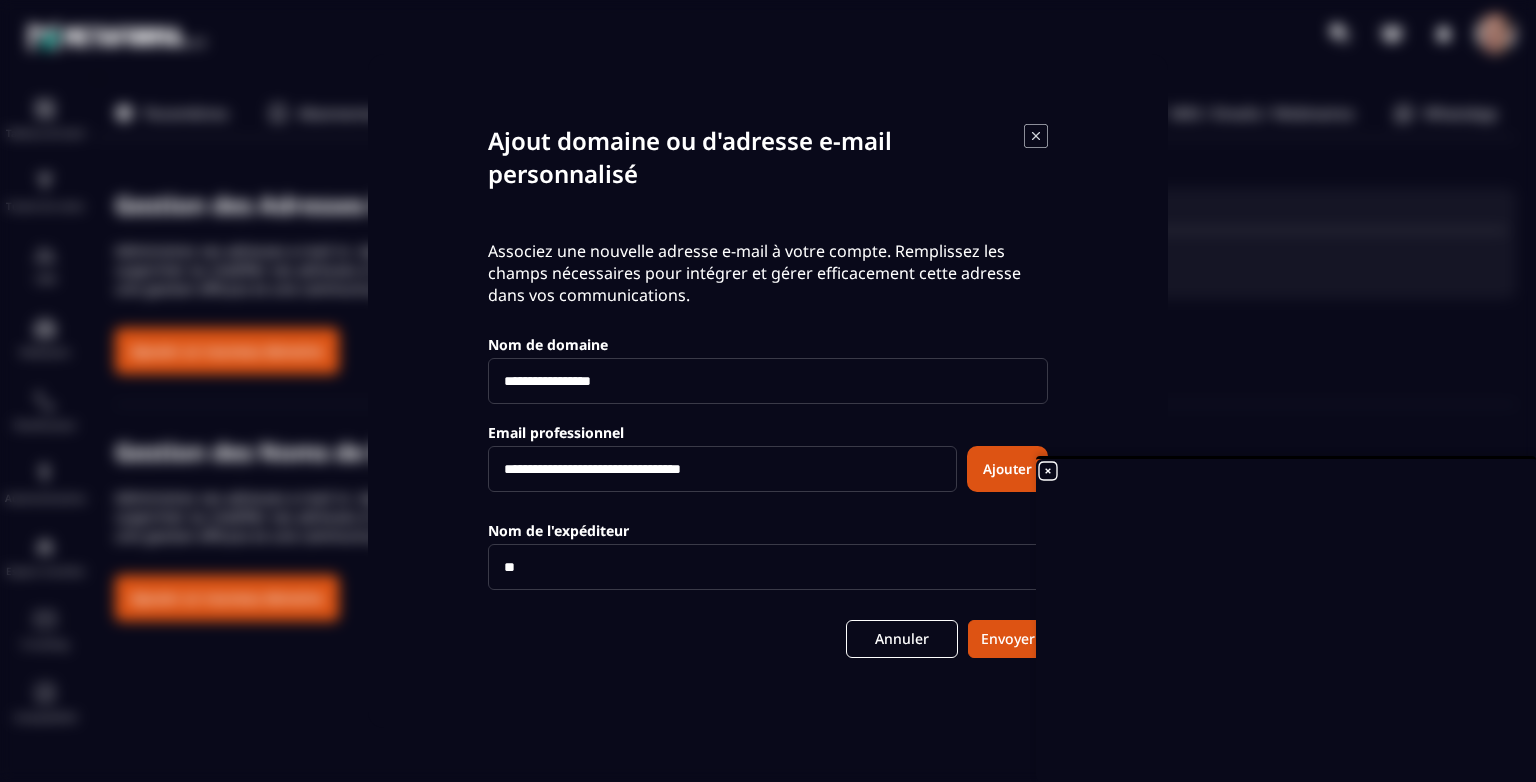 type on "*" 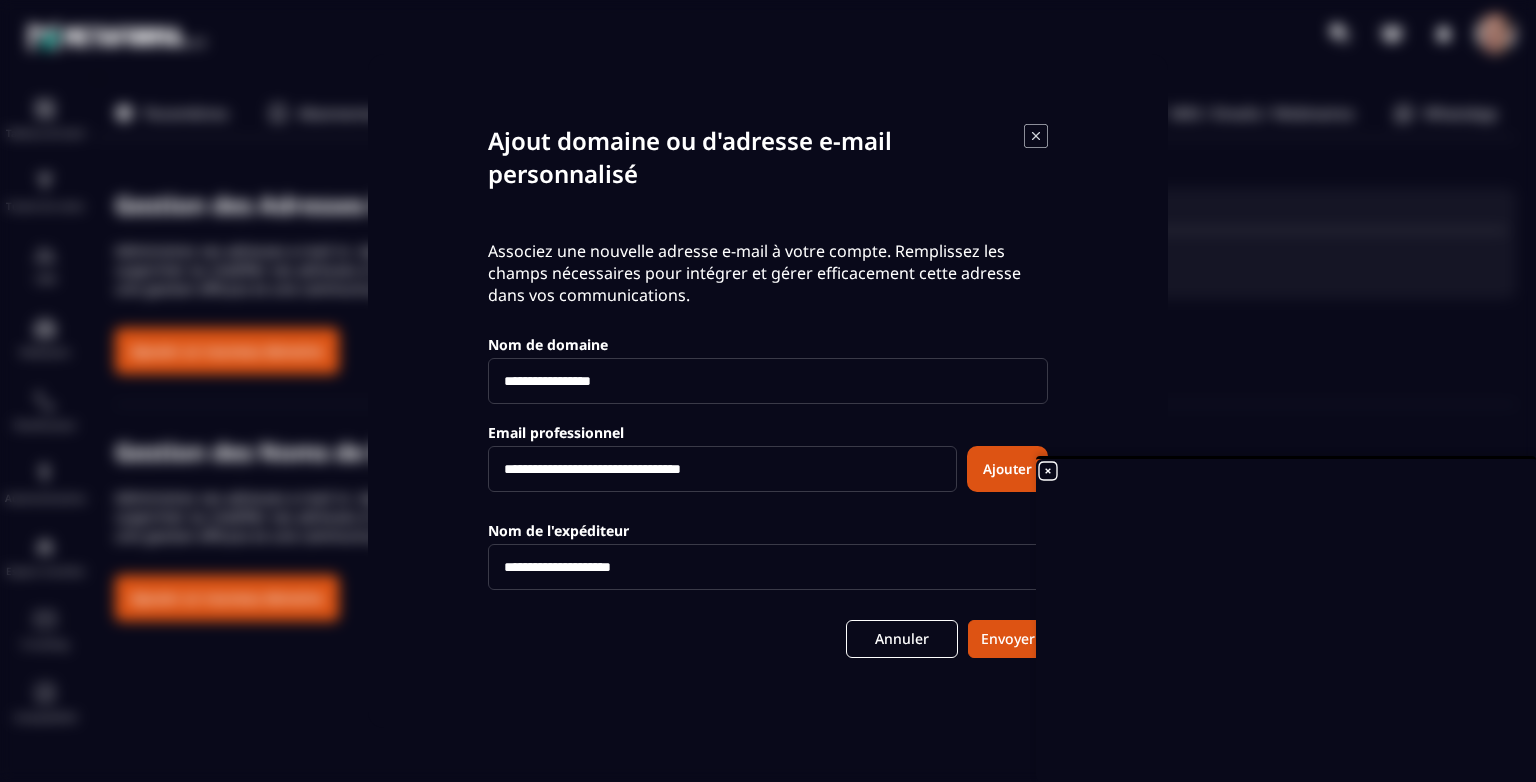 type on "**********" 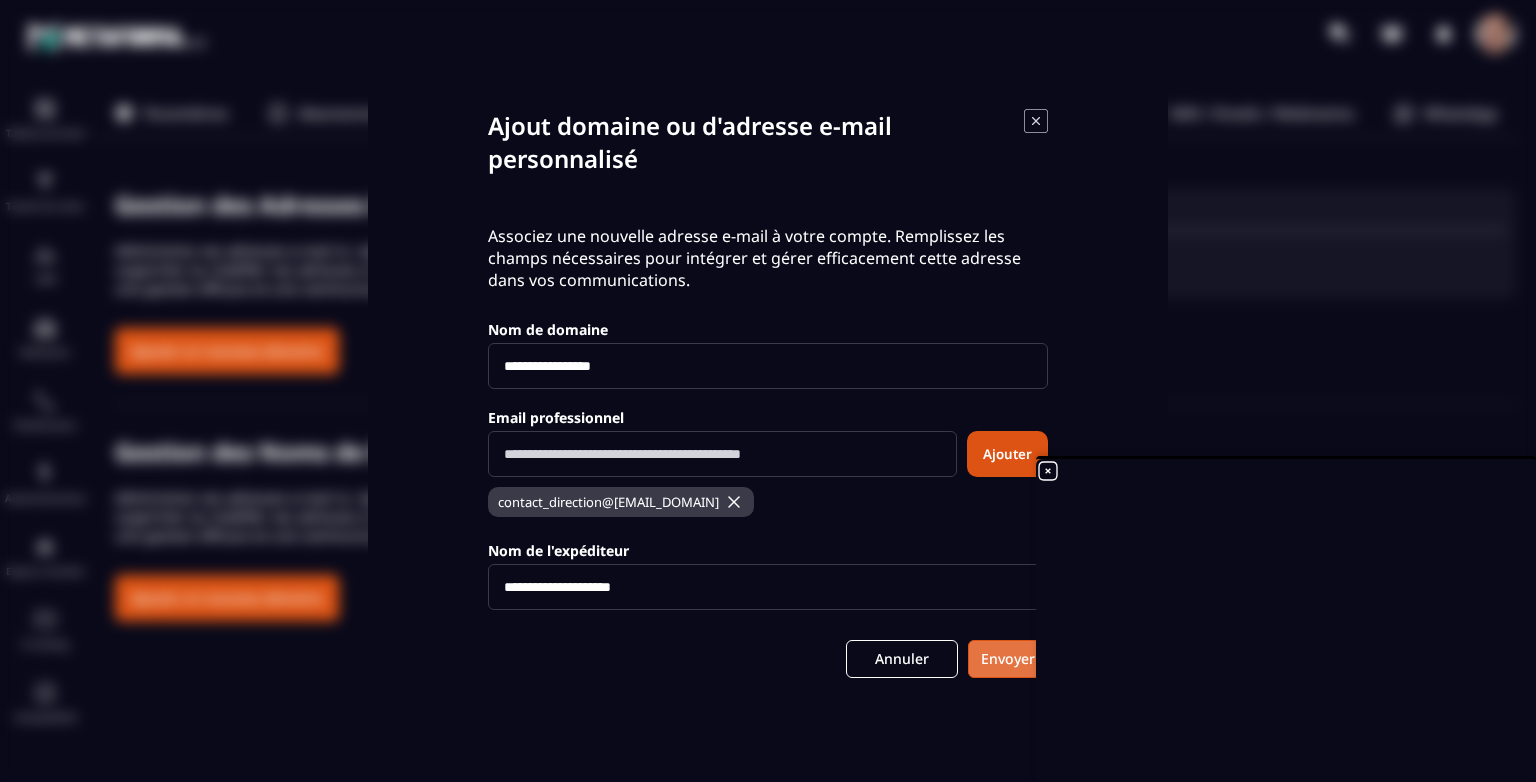 click on "Envoyer" at bounding box center (1008, 659) 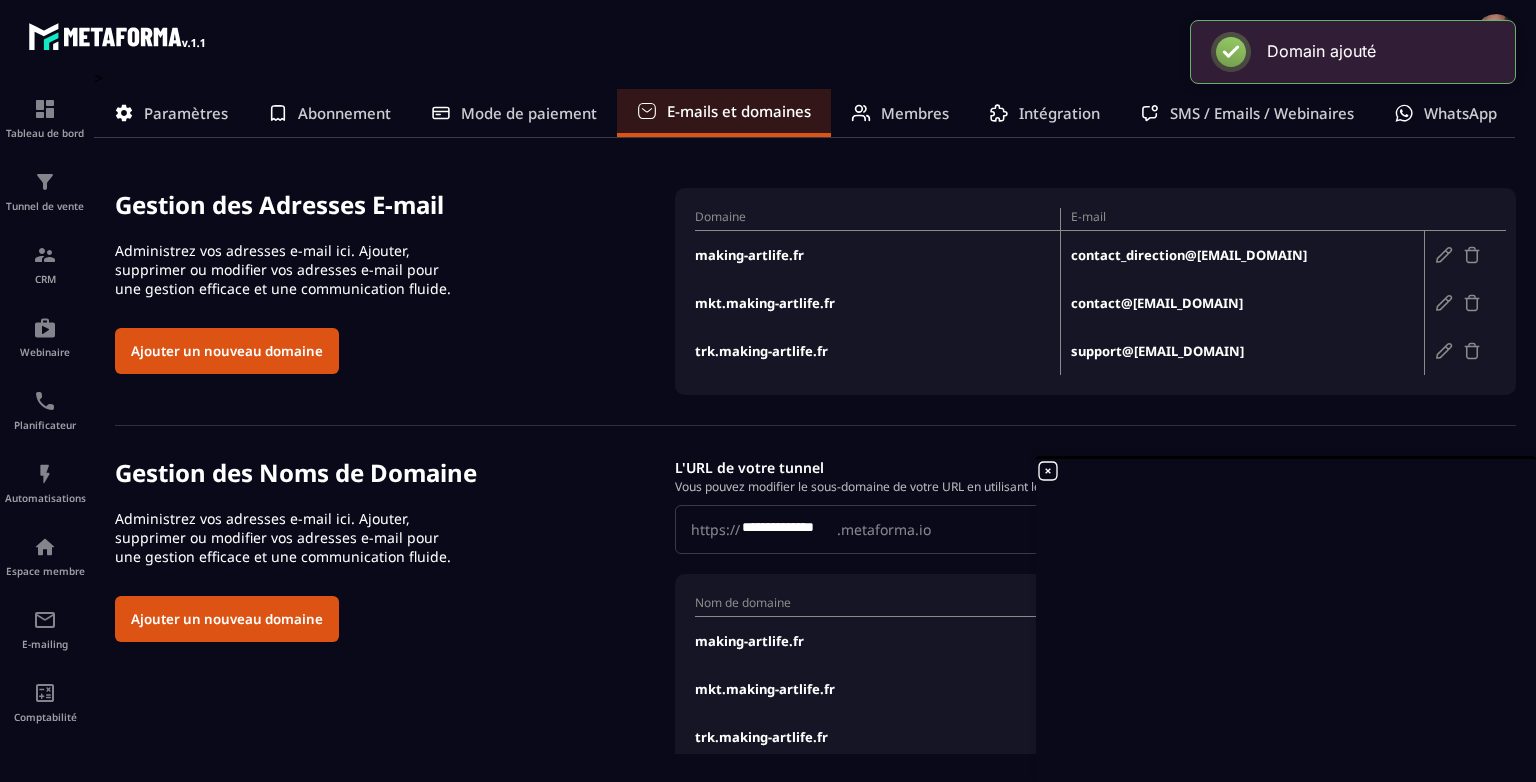 click 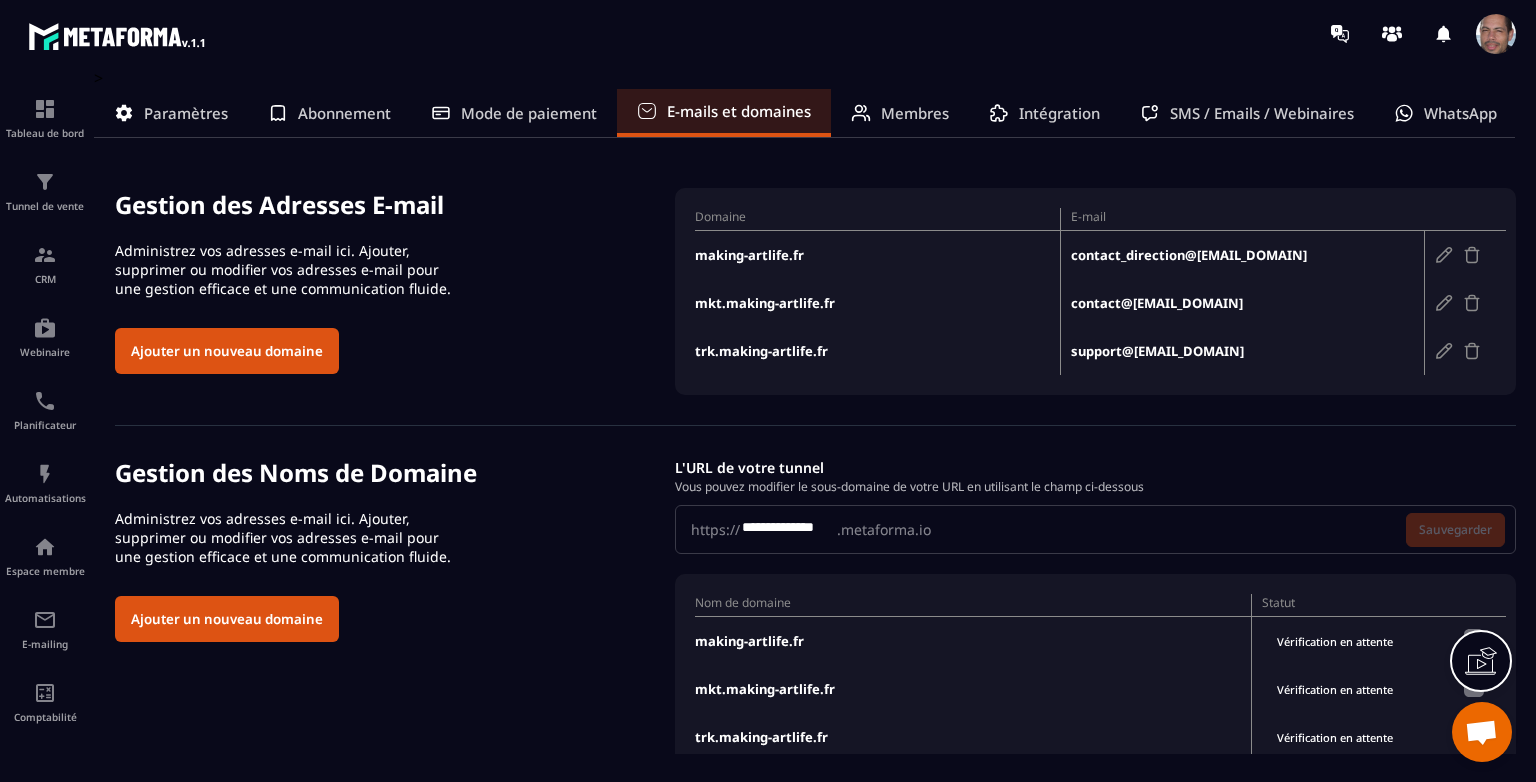 click on "making-artlife.fr" at bounding box center [877, 255] 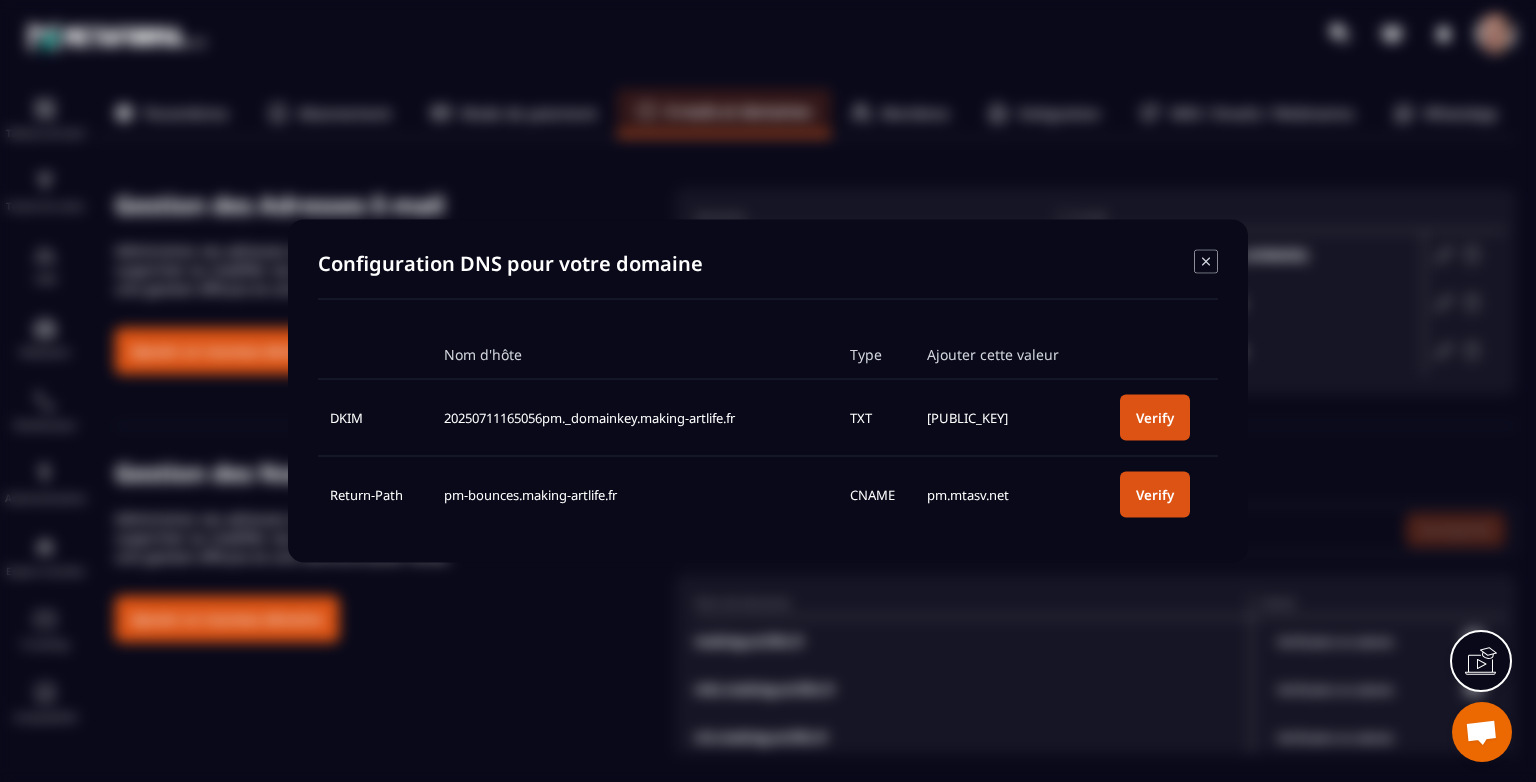 click 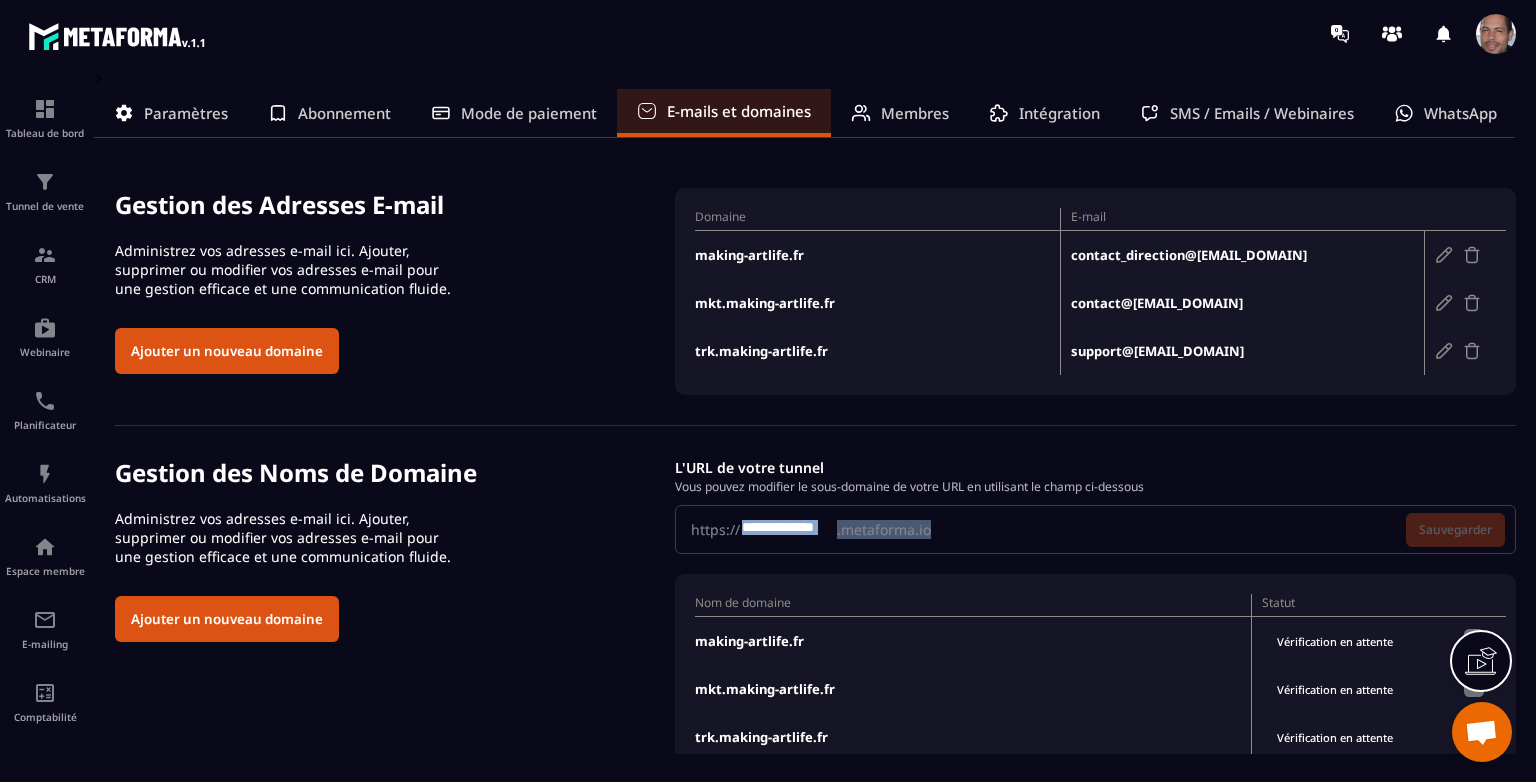drag, startPoint x: 944, startPoint y: 522, endPoint x: 744, endPoint y: 517, distance: 200.06248 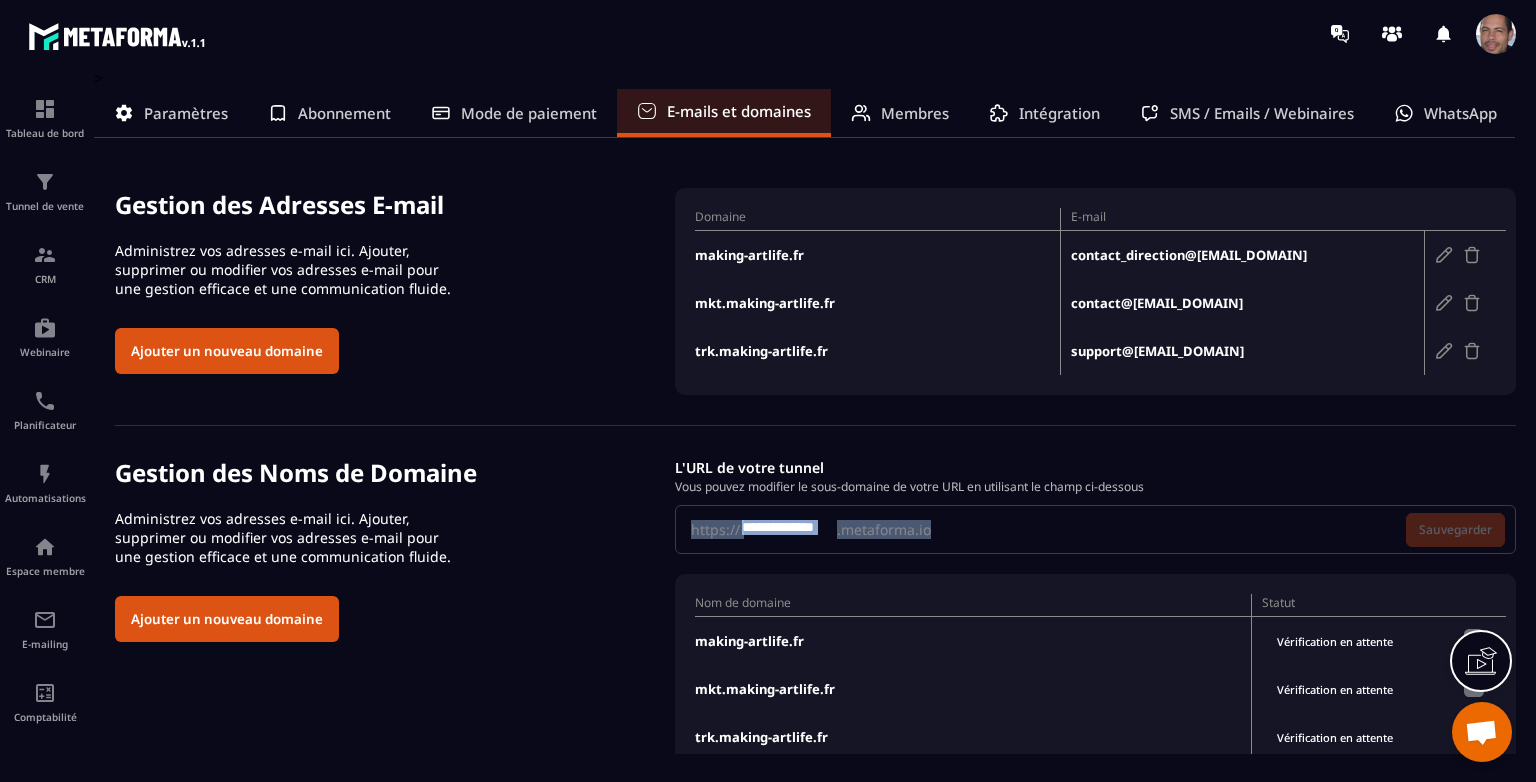 drag, startPoint x: 684, startPoint y: 521, endPoint x: 947, endPoint y: 525, distance: 263.03043 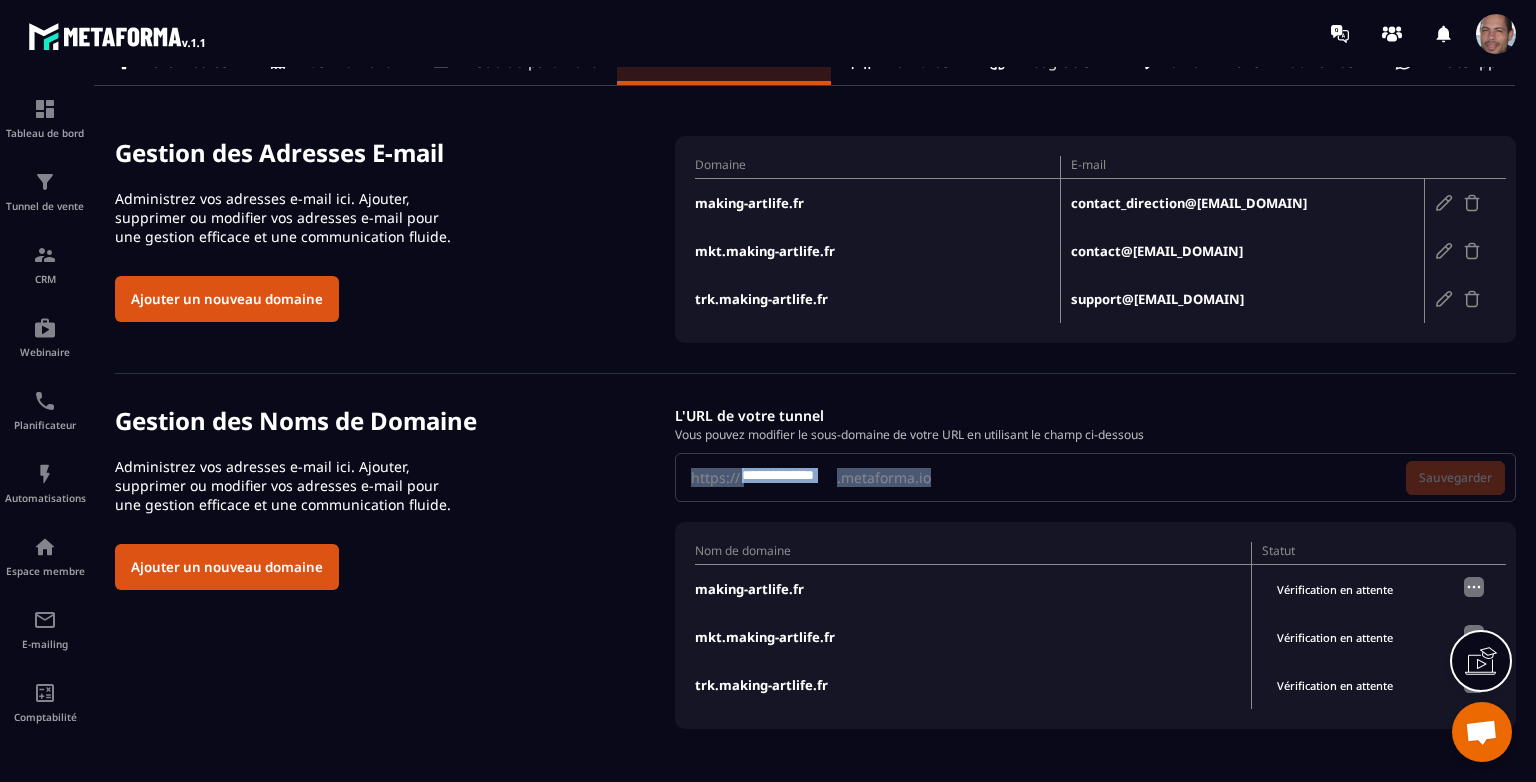 scroll, scrollTop: 0, scrollLeft: 0, axis: both 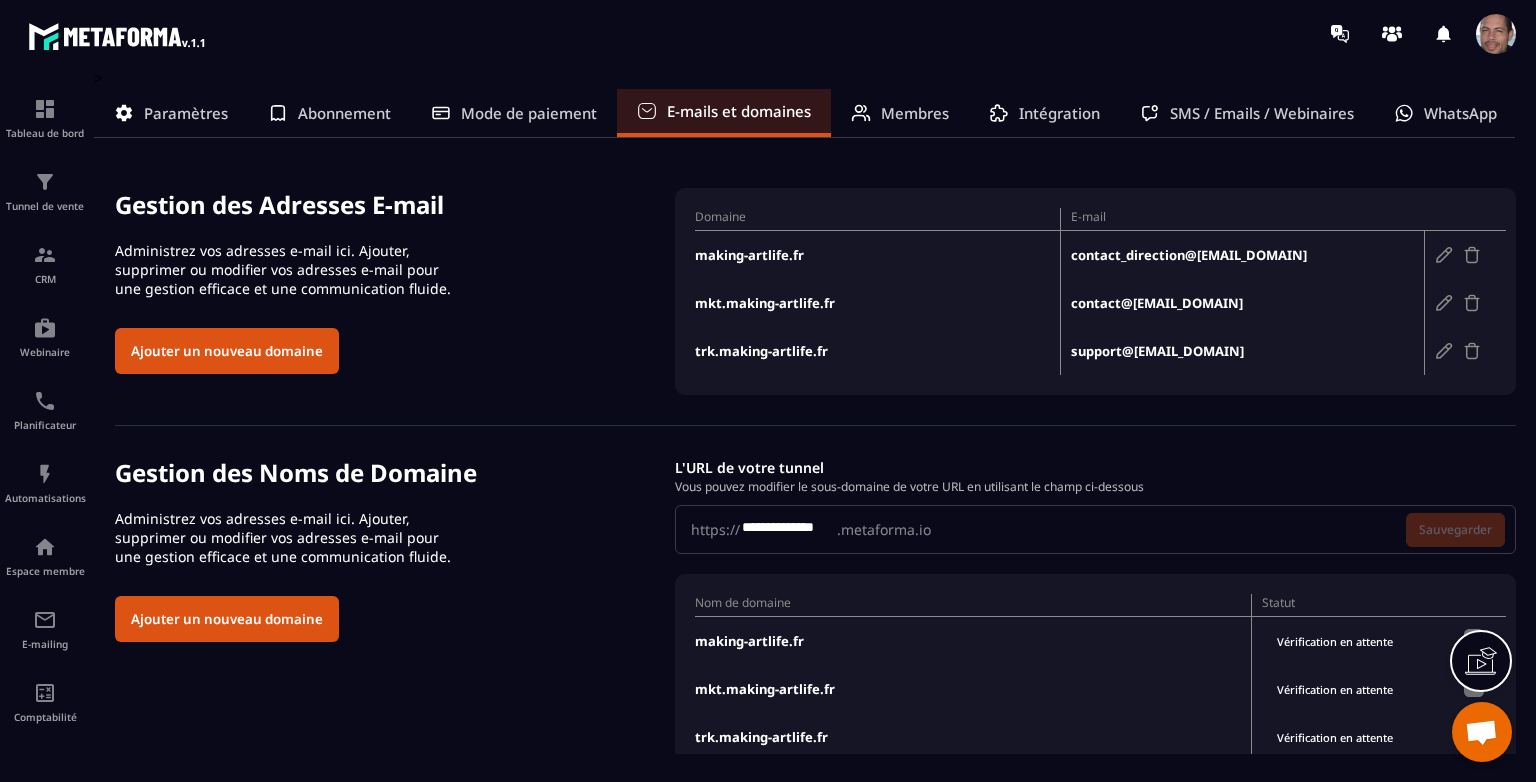 click 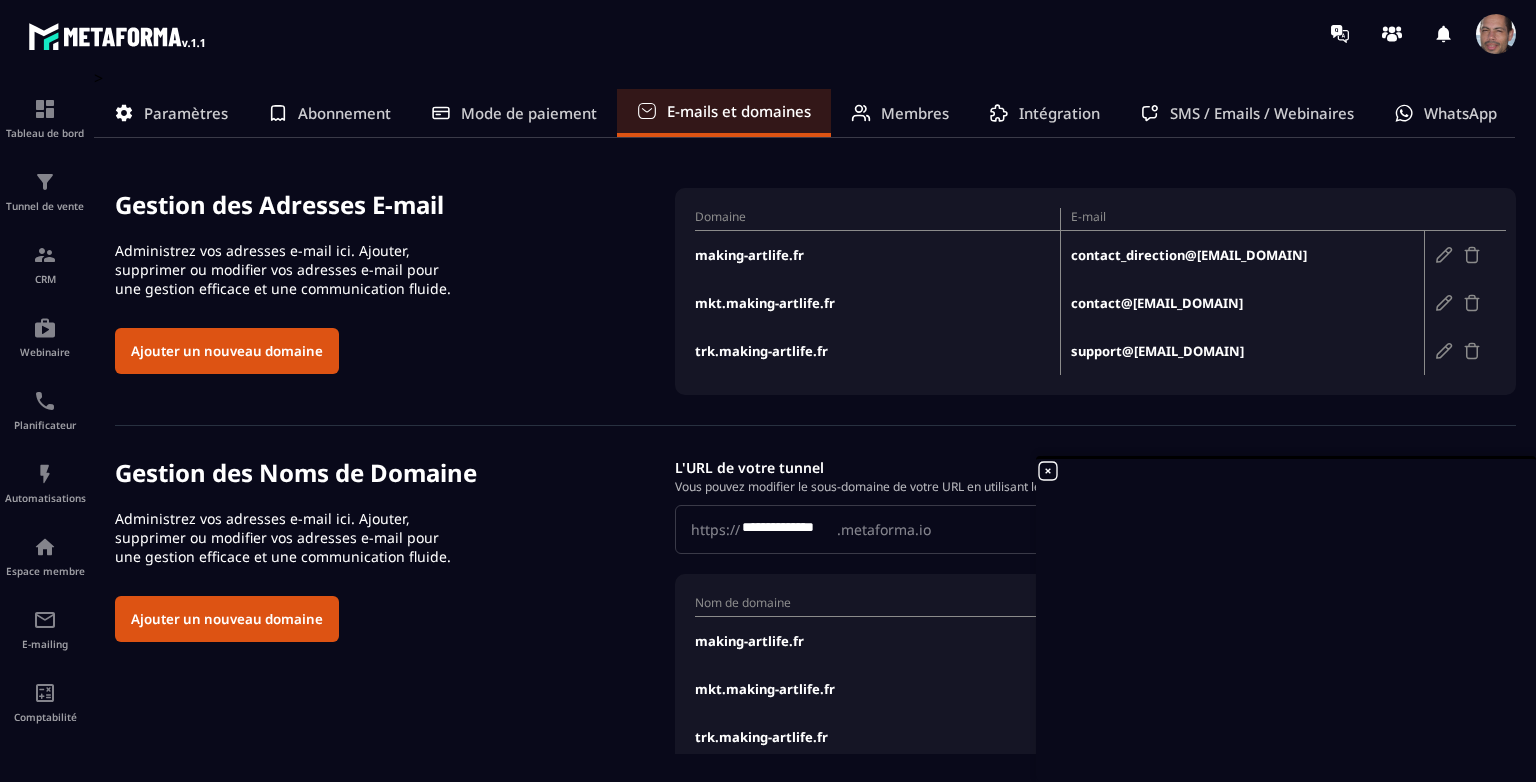 click on "Gestion des Noms de Domaine Administrez vos adresses e-mail ici. Ajouter, supprimer ou modifier vos adresses e-mail pour une gestion efficace et une communication fluide. Ajouter un nouveau domaine" at bounding box center [395, 549] 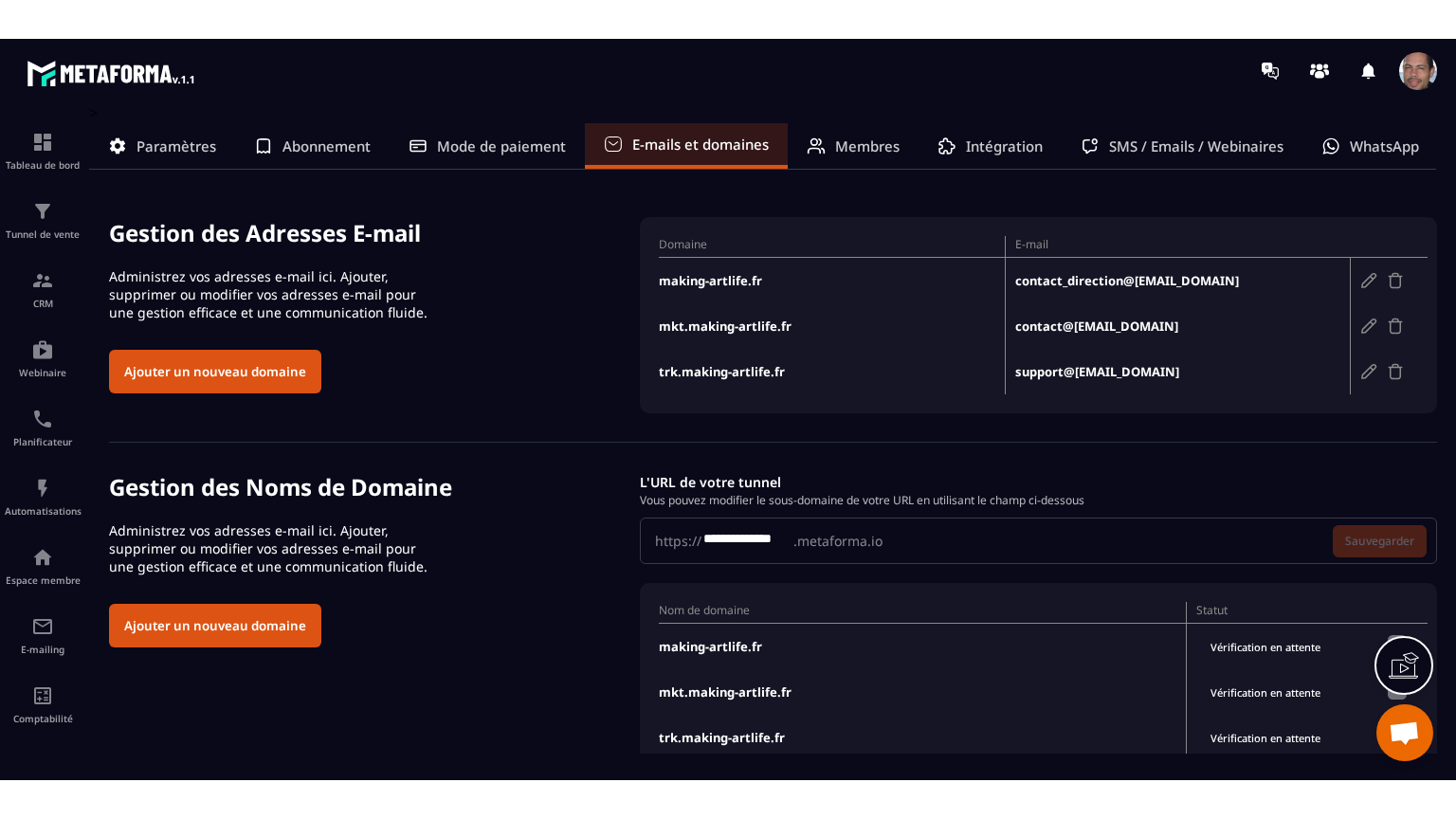 scroll, scrollTop: 49, scrollLeft: 0, axis: vertical 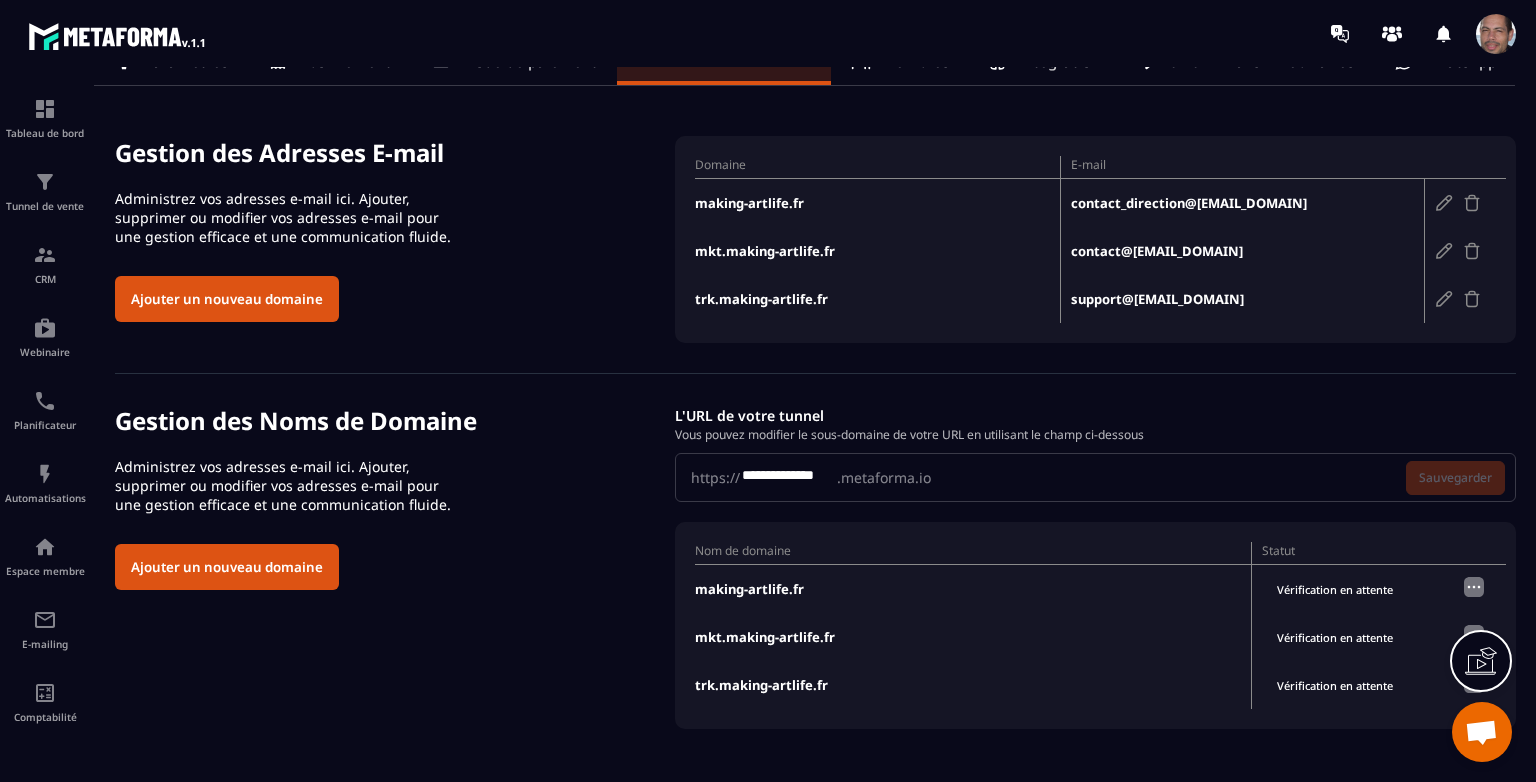 click at bounding box center [1474, 587] 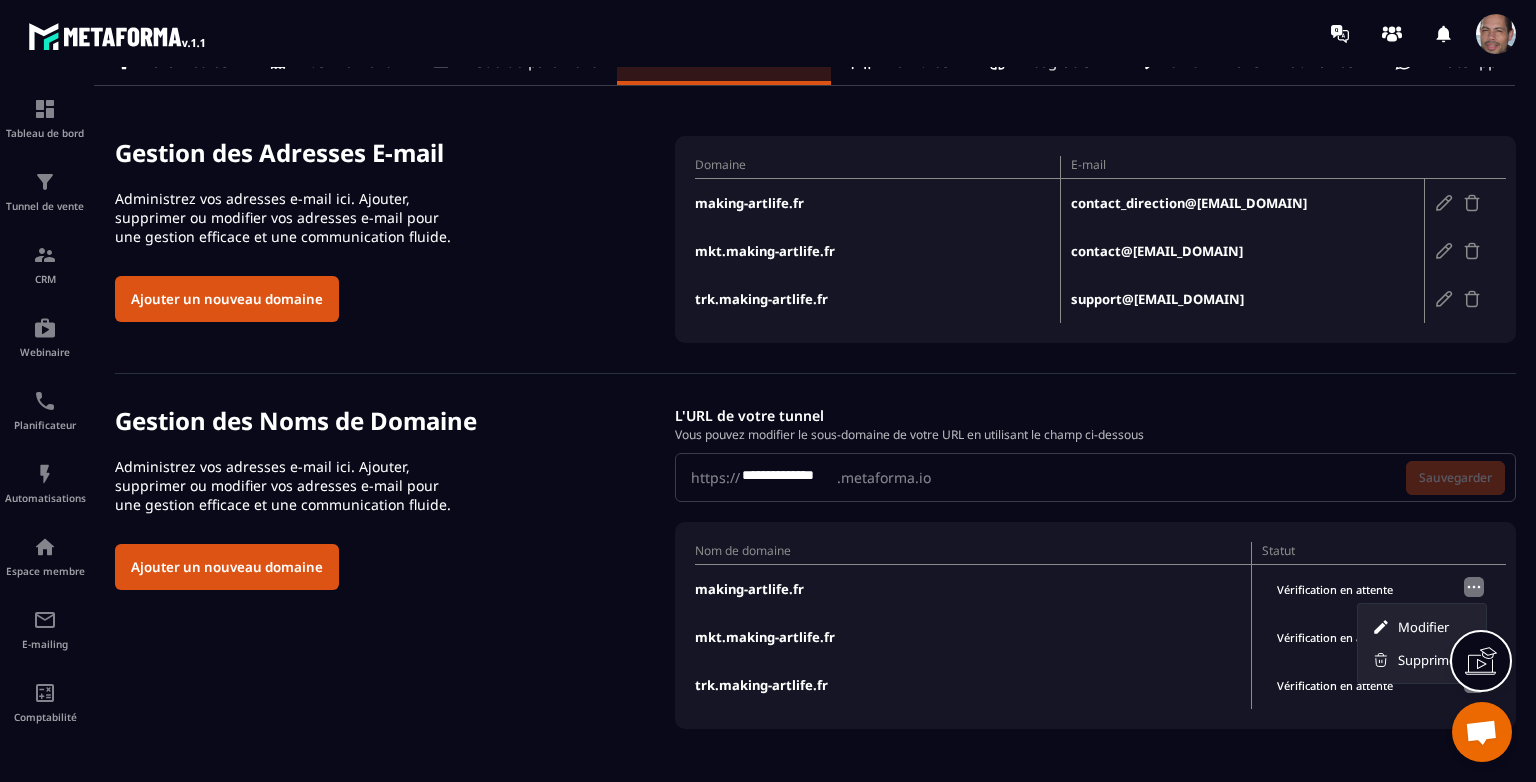 click on "making-artlife.fr" at bounding box center (973, 589) 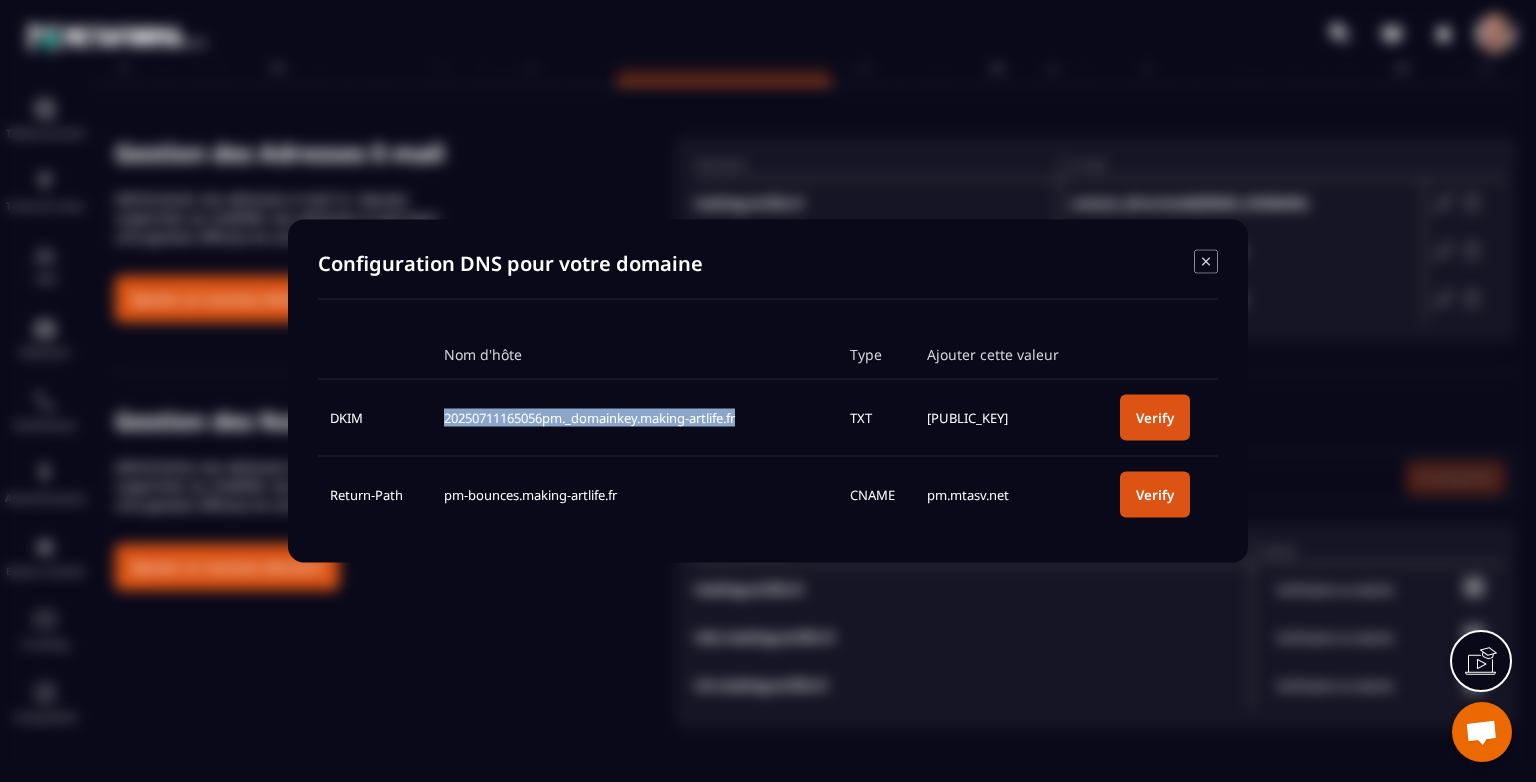 drag, startPoint x: 492, startPoint y: 434, endPoint x: 382, endPoint y: 391, distance: 118.10589 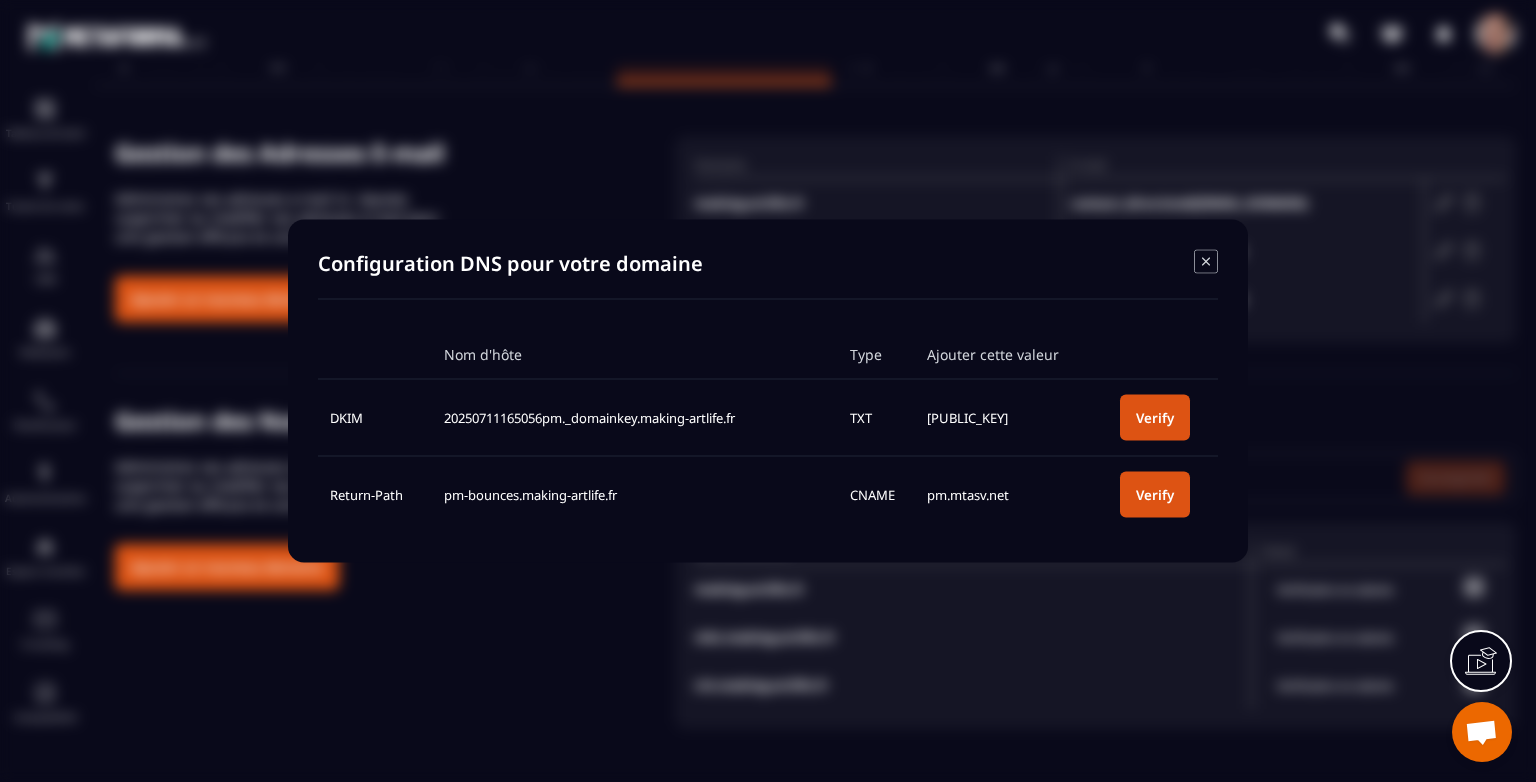 click 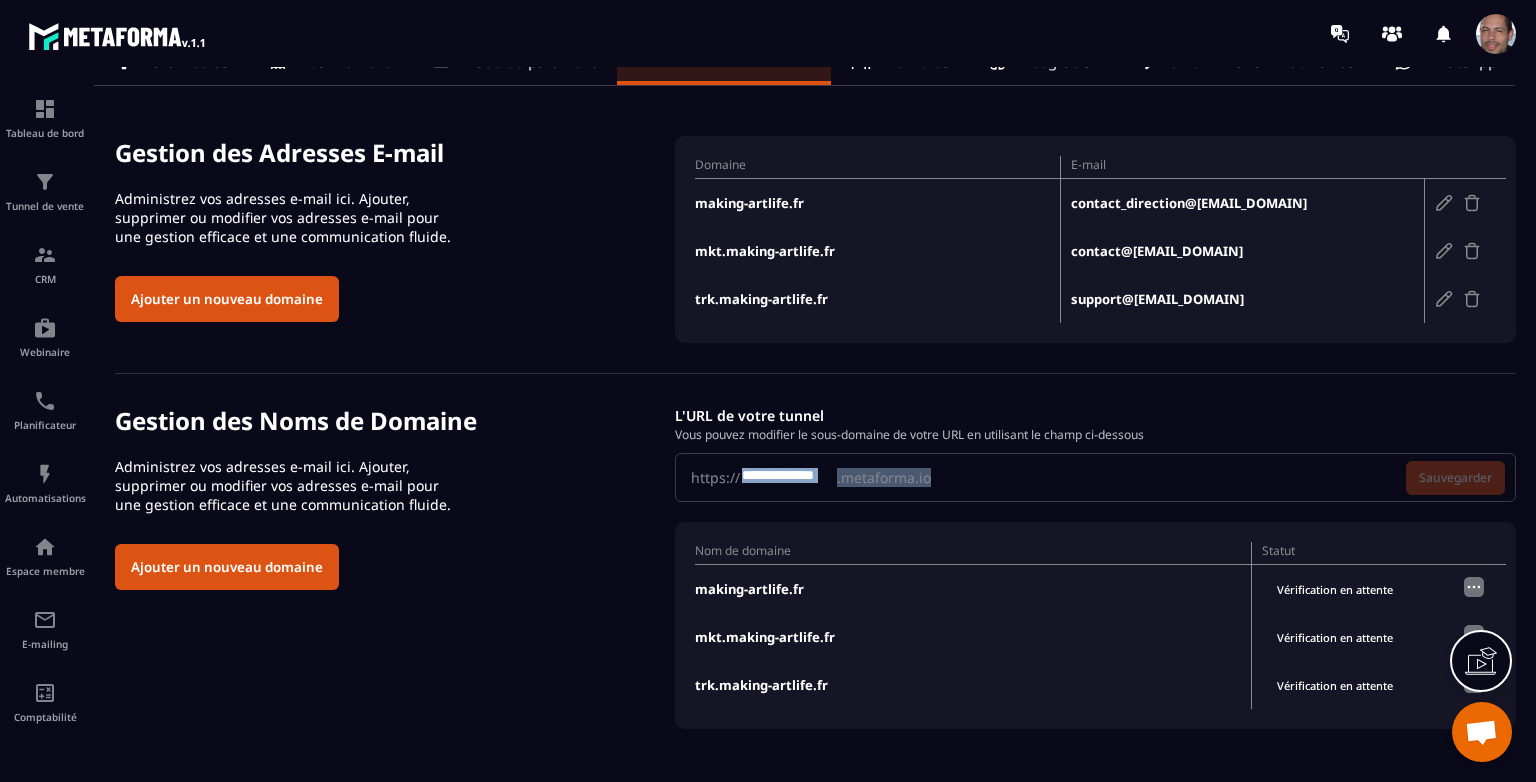 drag, startPoint x: 939, startPoint y: 471, endPoint x: 730, endPoint y: 463, distance: 209.15306 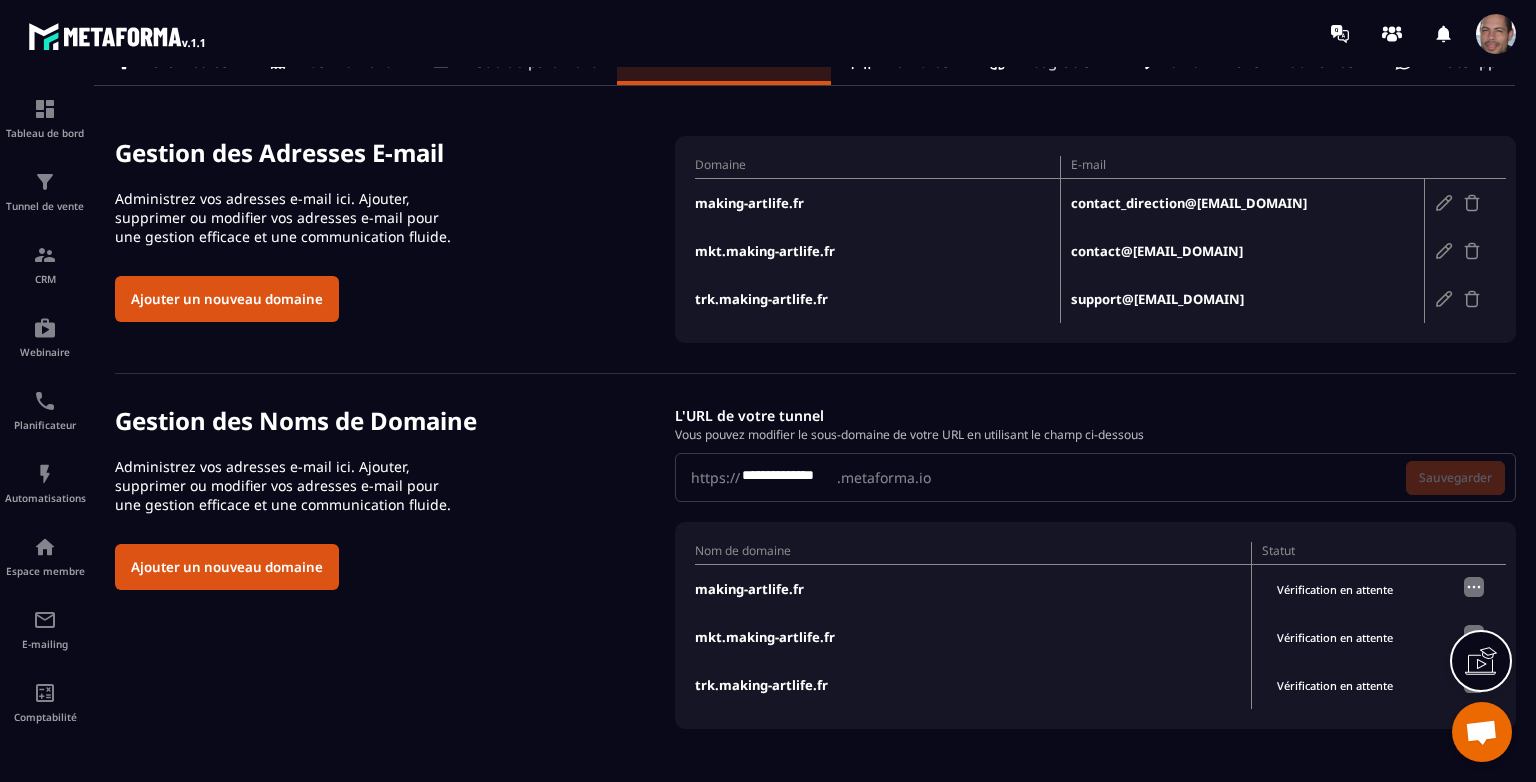 click on "**********" at bounding box center [788, 477] 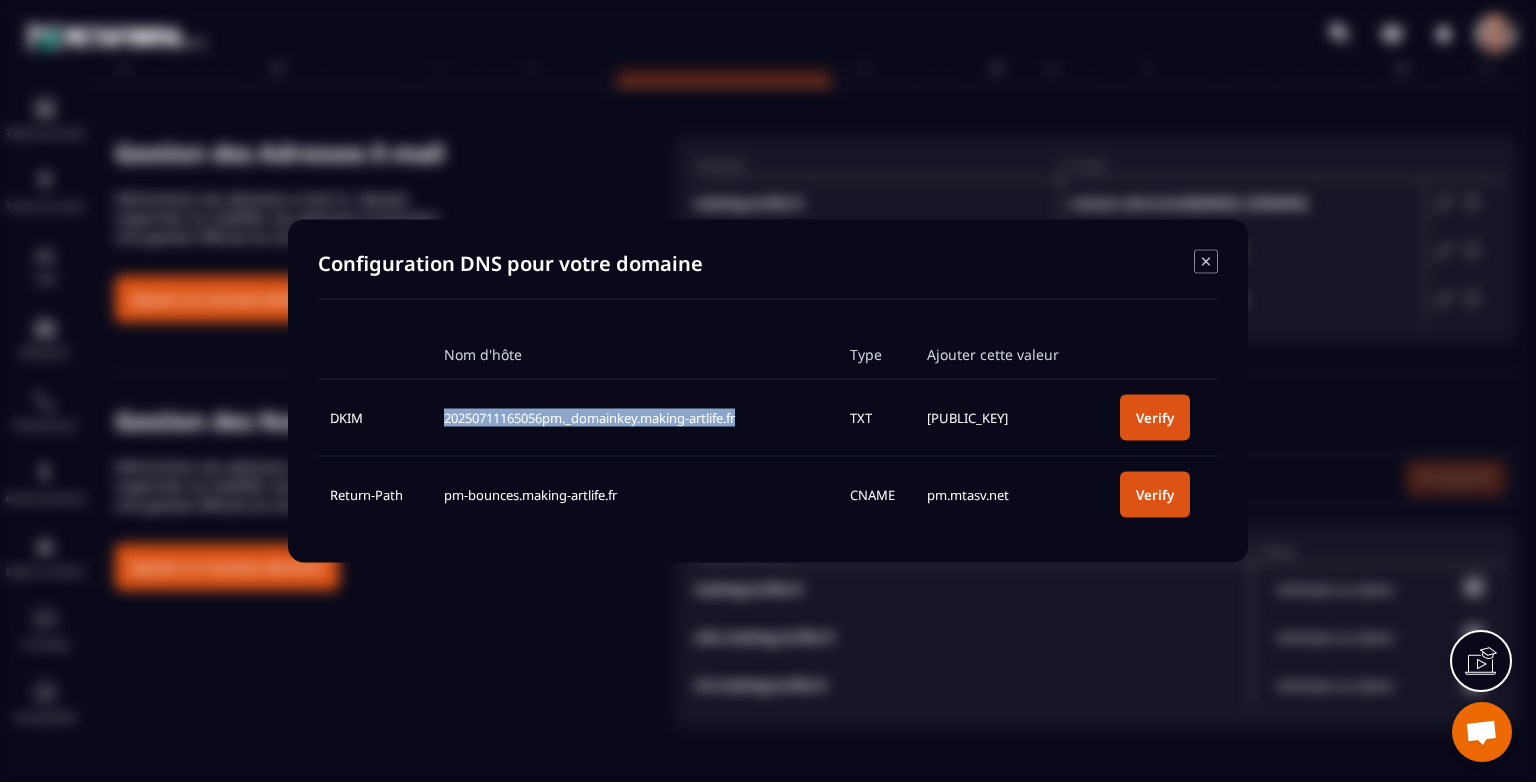 drag, startPoint x: 478, startPoint y: 432, endPoint x: 380, endPoint y: 394, distance: 105.10947 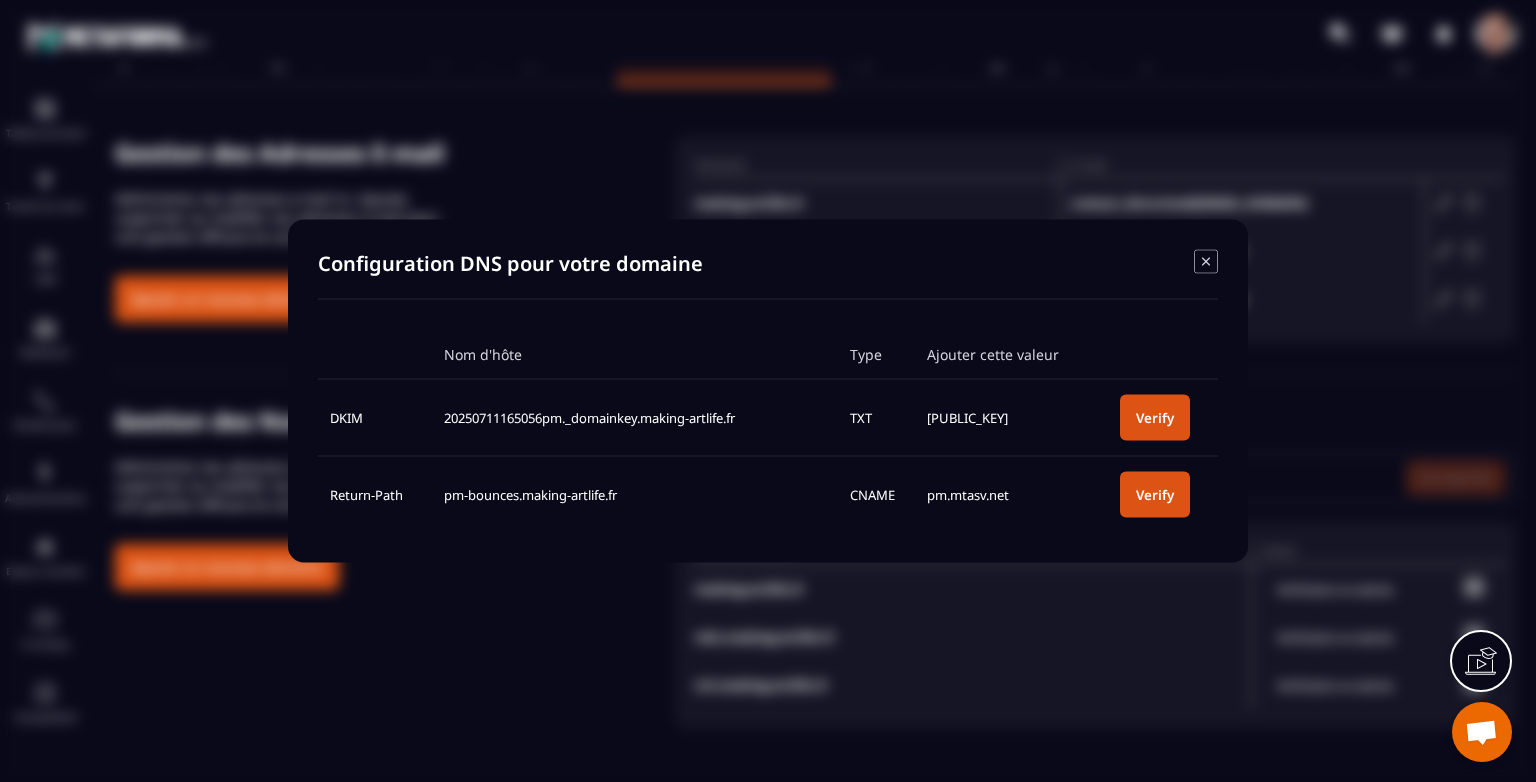 click on "[PUBLIC_KEY]" at bounding box center [1011, 417] 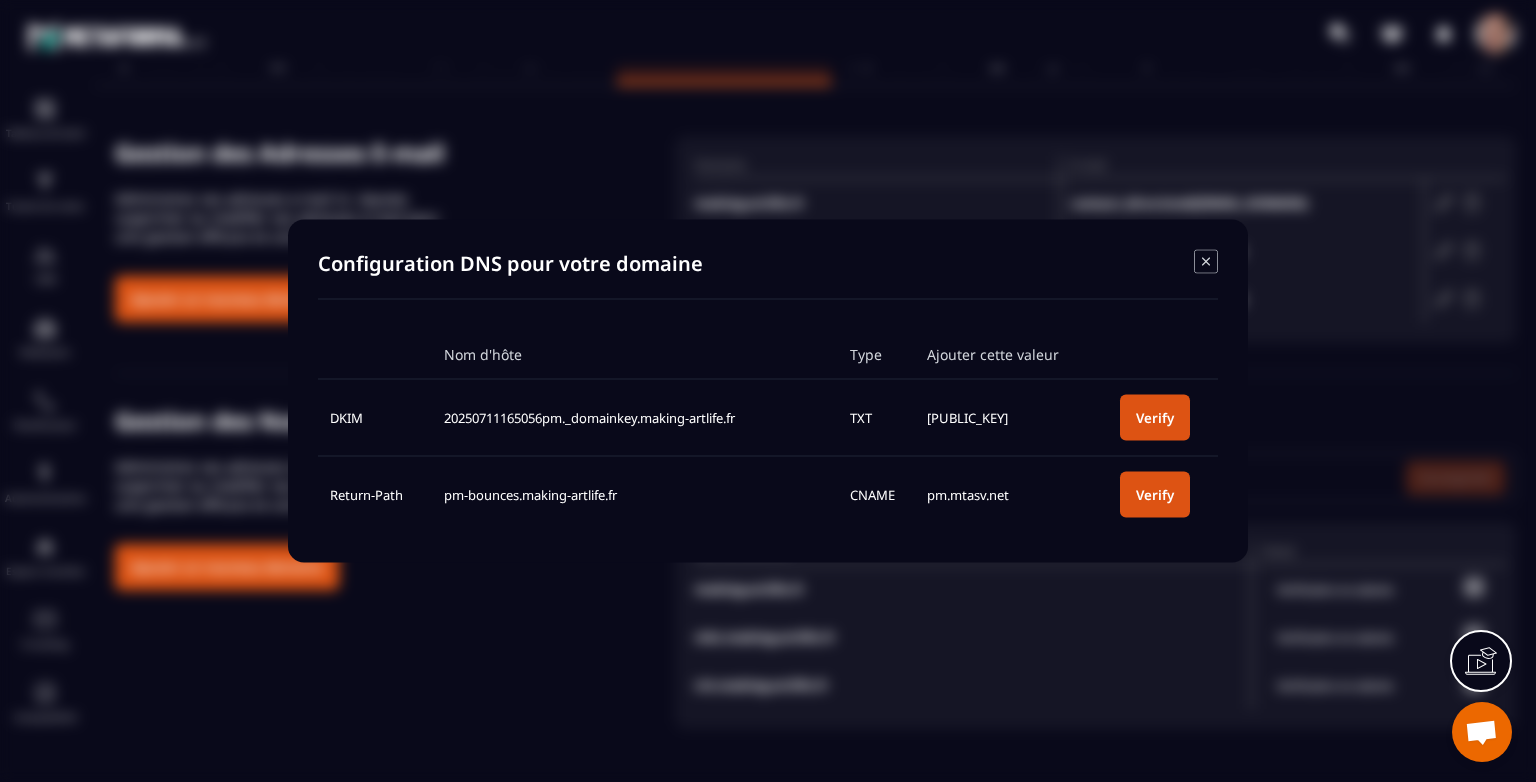 drag, startPoint x: 656, startPoint y: 441, endPoint x: 579, endPoint y: 380, distance: 98.23441 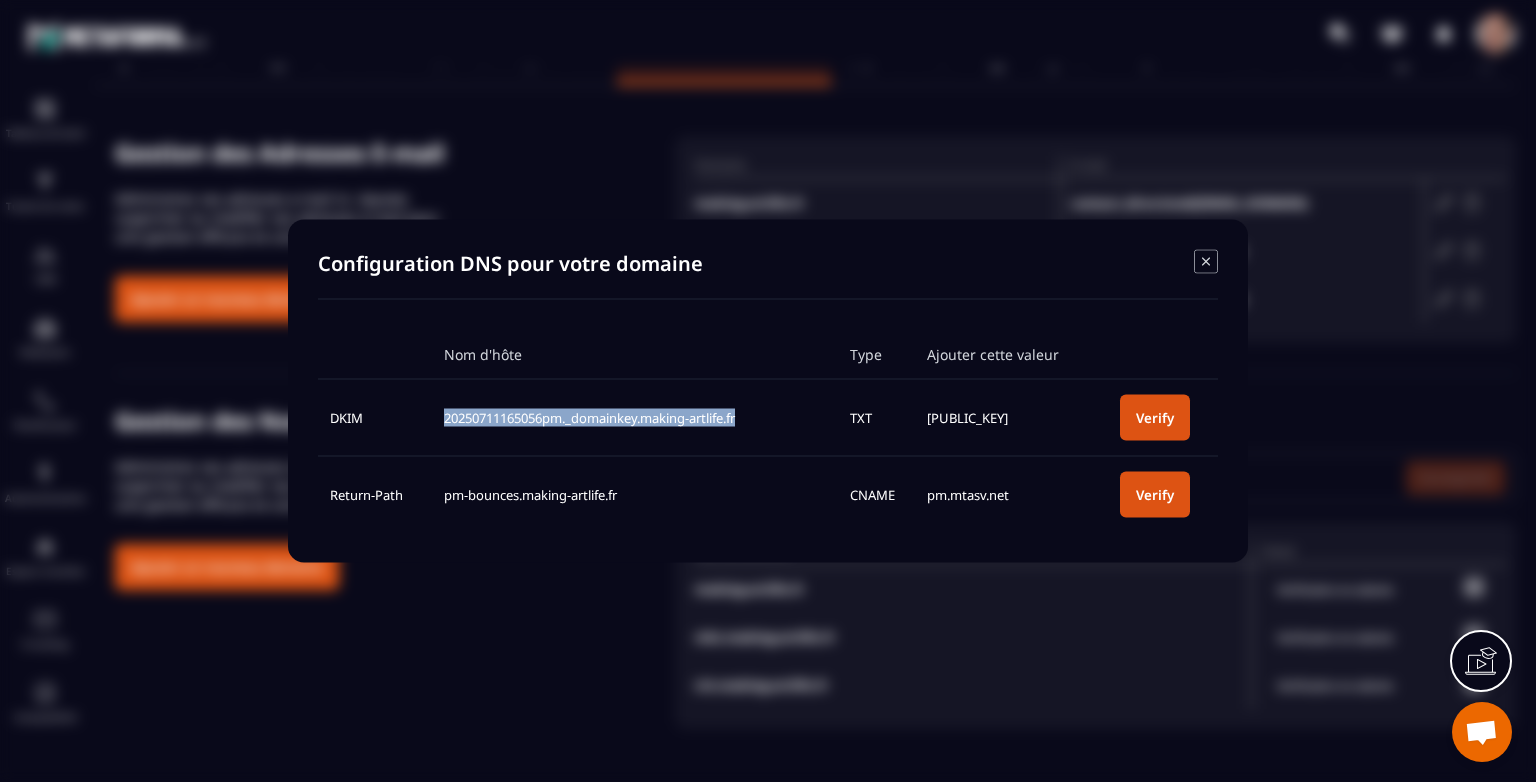 drag, startPoint x: 477, startPoint y: 436, endPoint x: 415, endPoint y: 396, distance: 73.78347 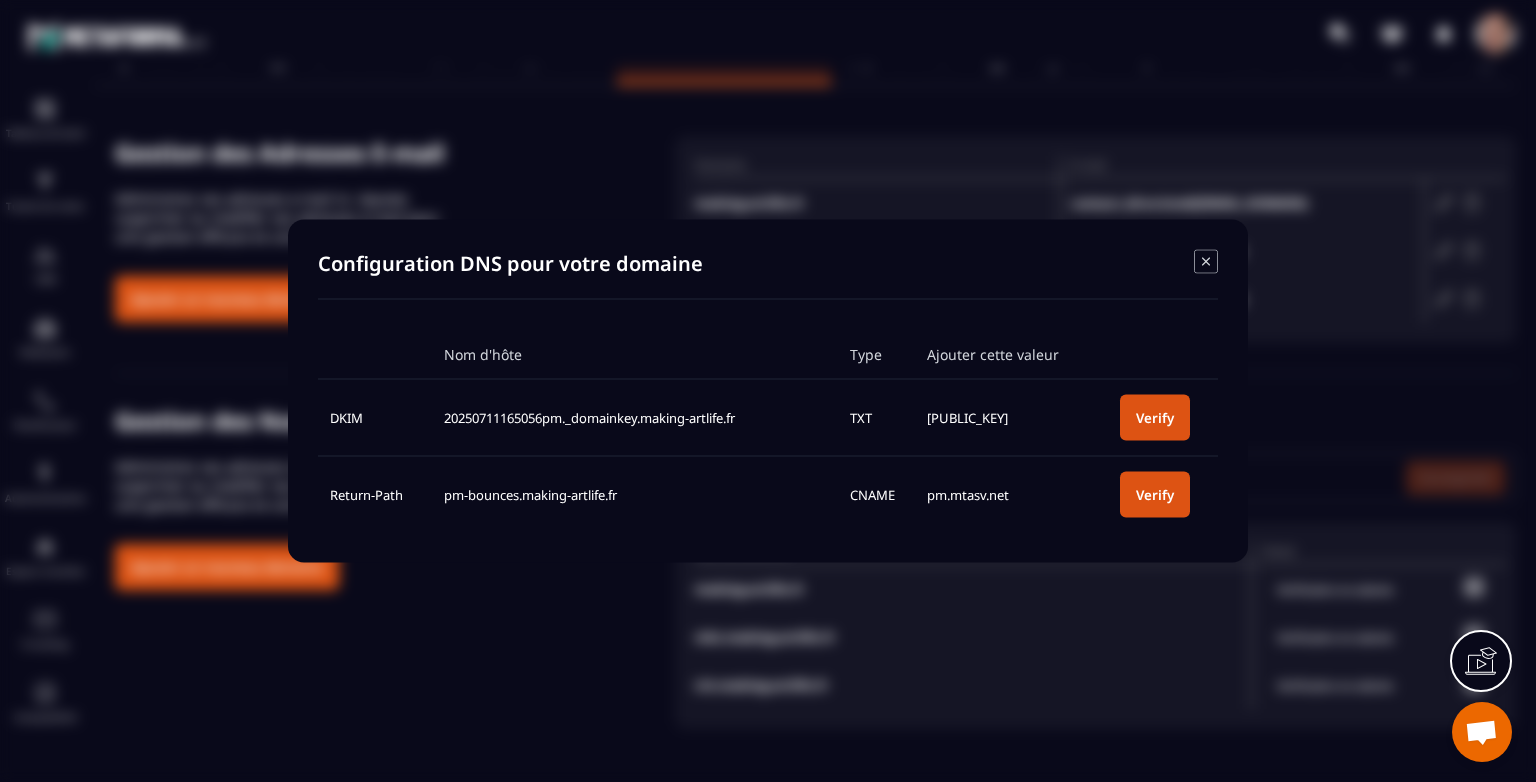 click 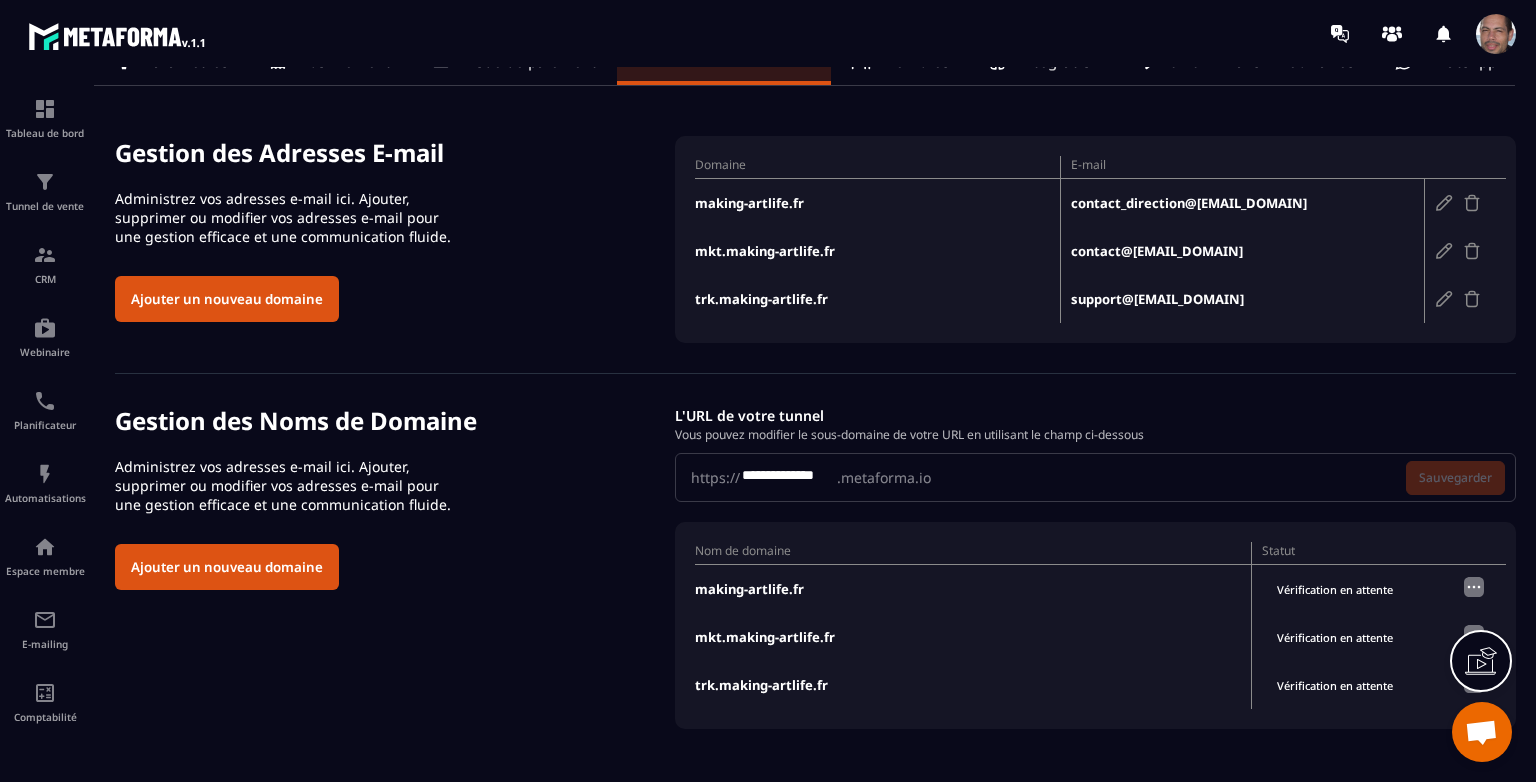 click 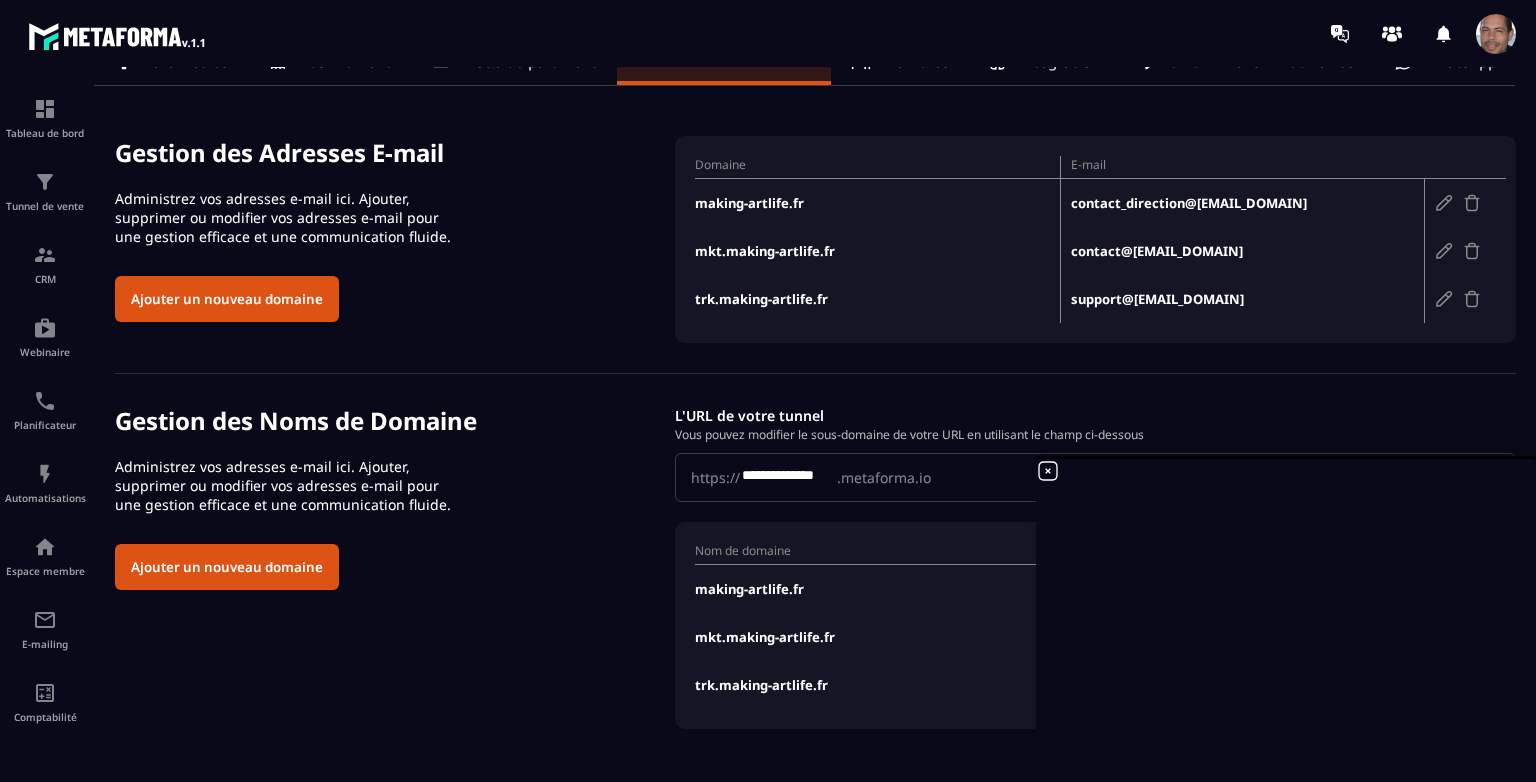 scroll, scrollTop: 0, scrollLeft: 0, axis: both 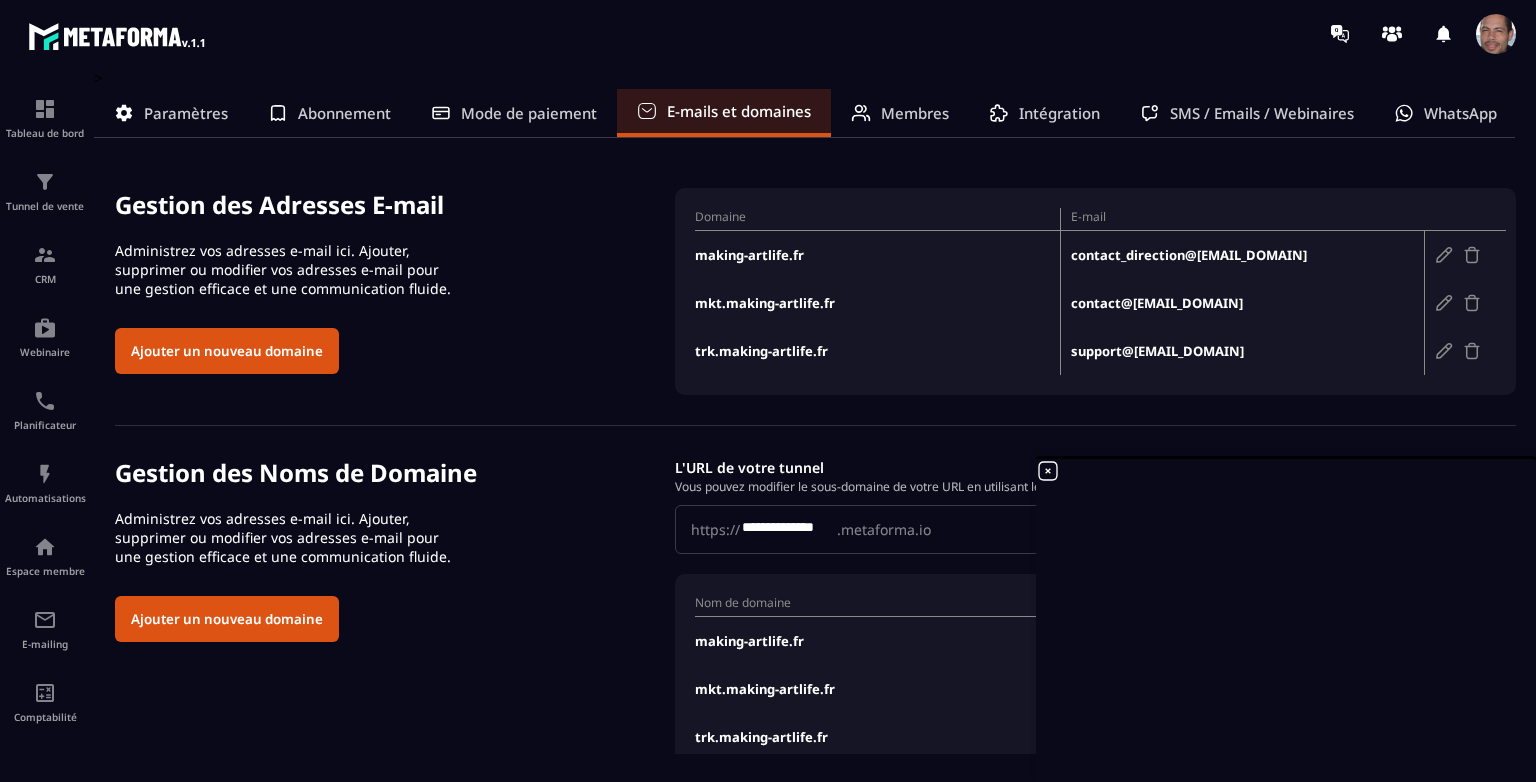 click 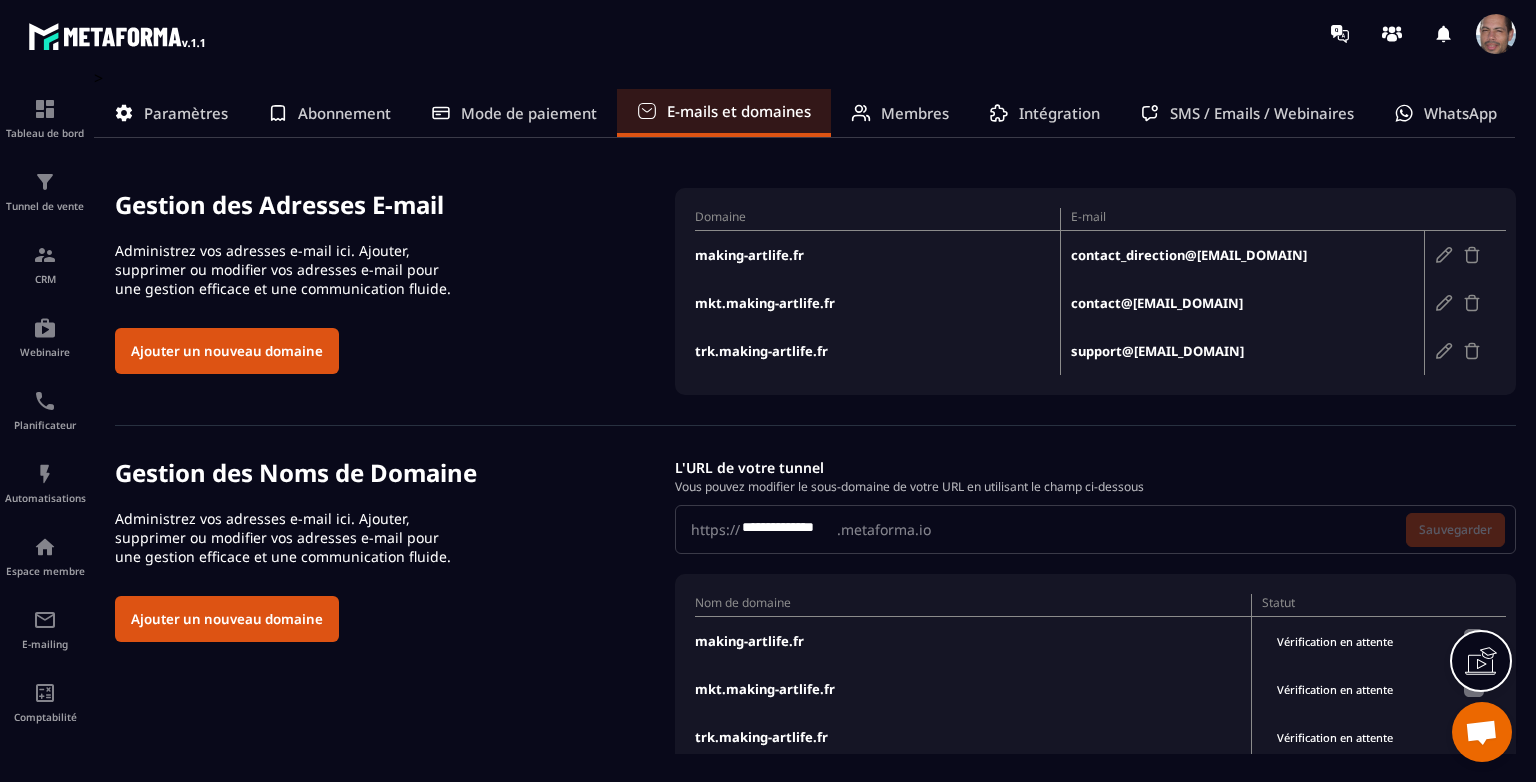 click on "making-artlife.fr" at bounding box center (973, 641) 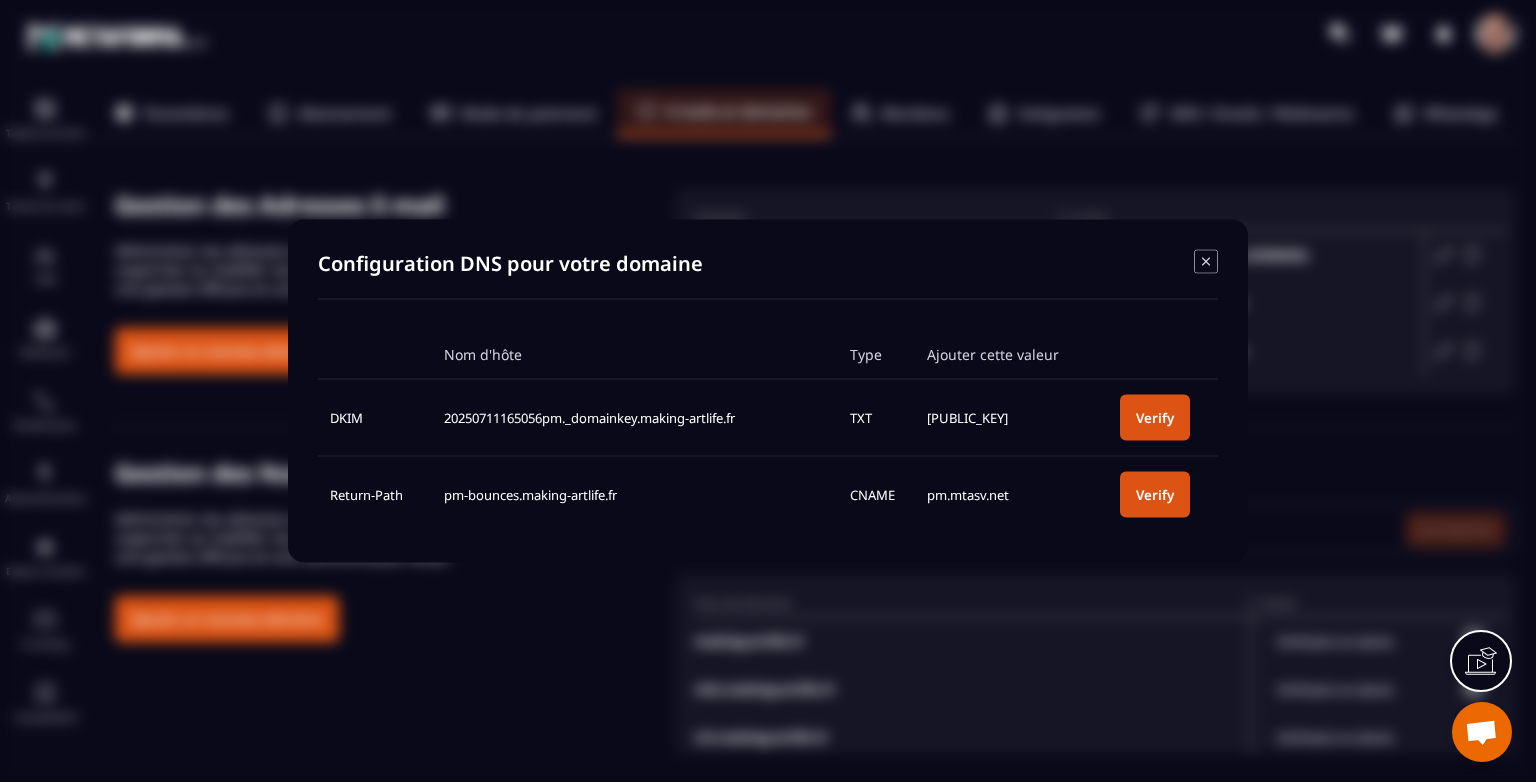 click on "[PUBLIC_KEY]" at bounding box center (1011, 417) 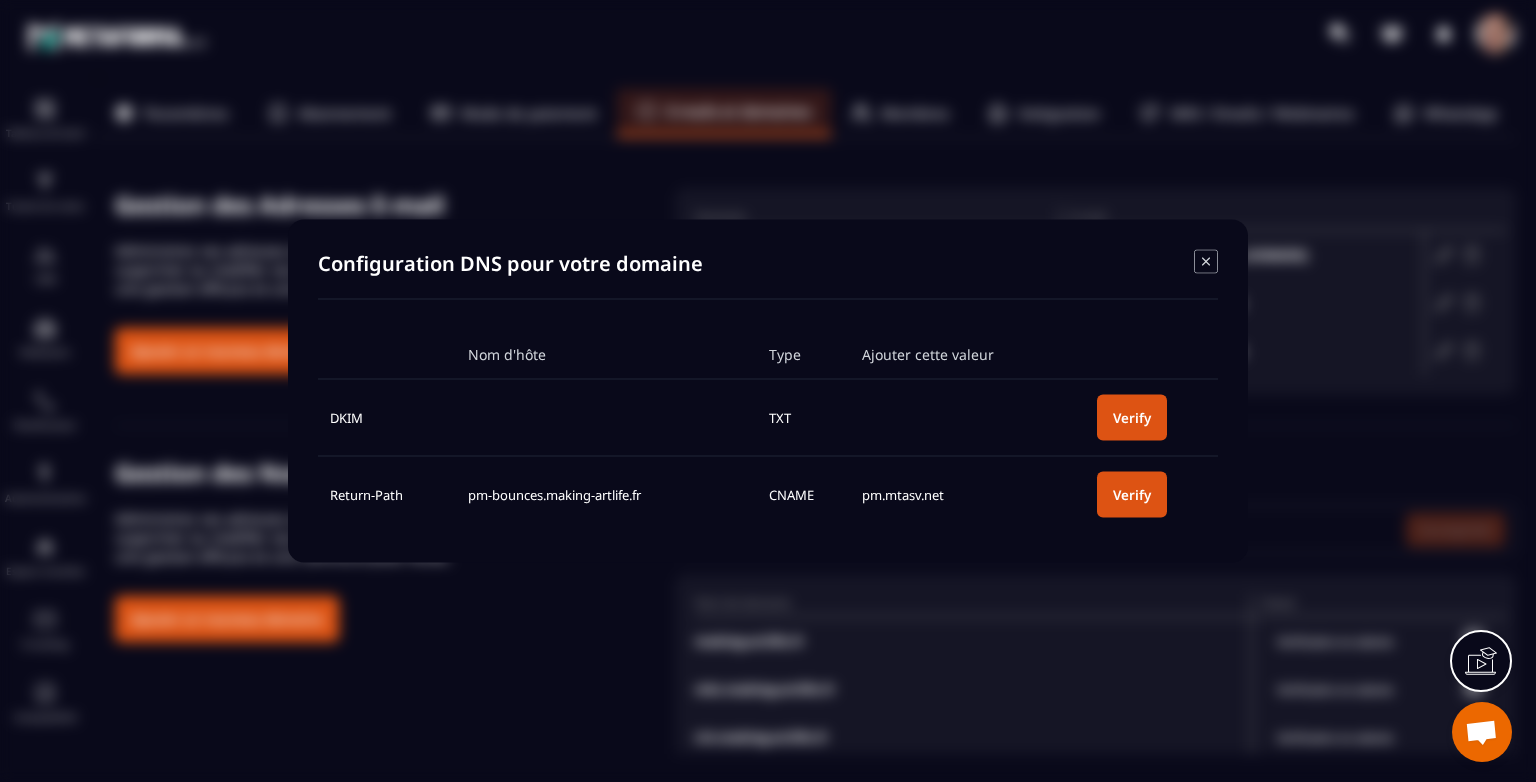 click on "Verify" at bounding box center [1132, 418] 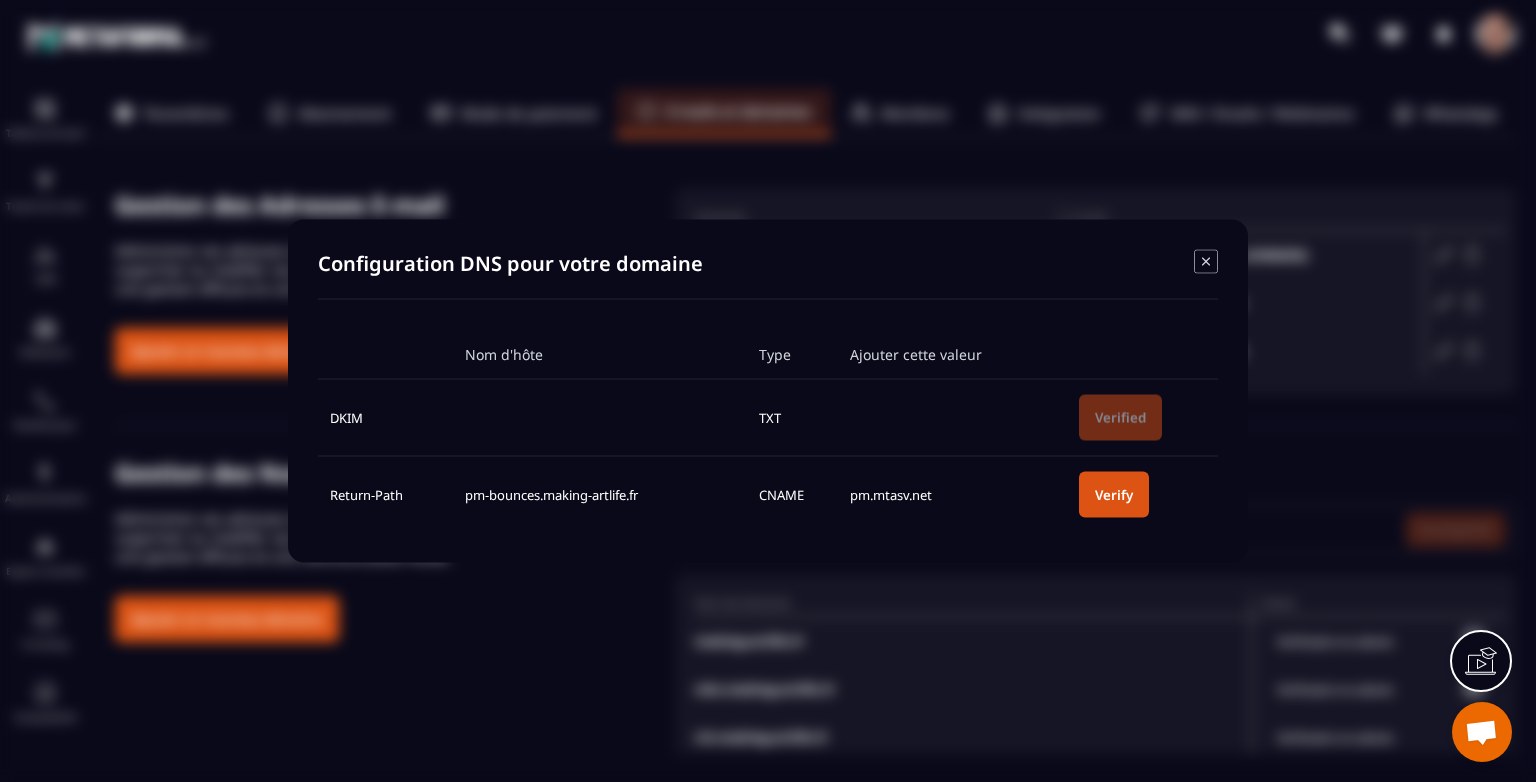 click 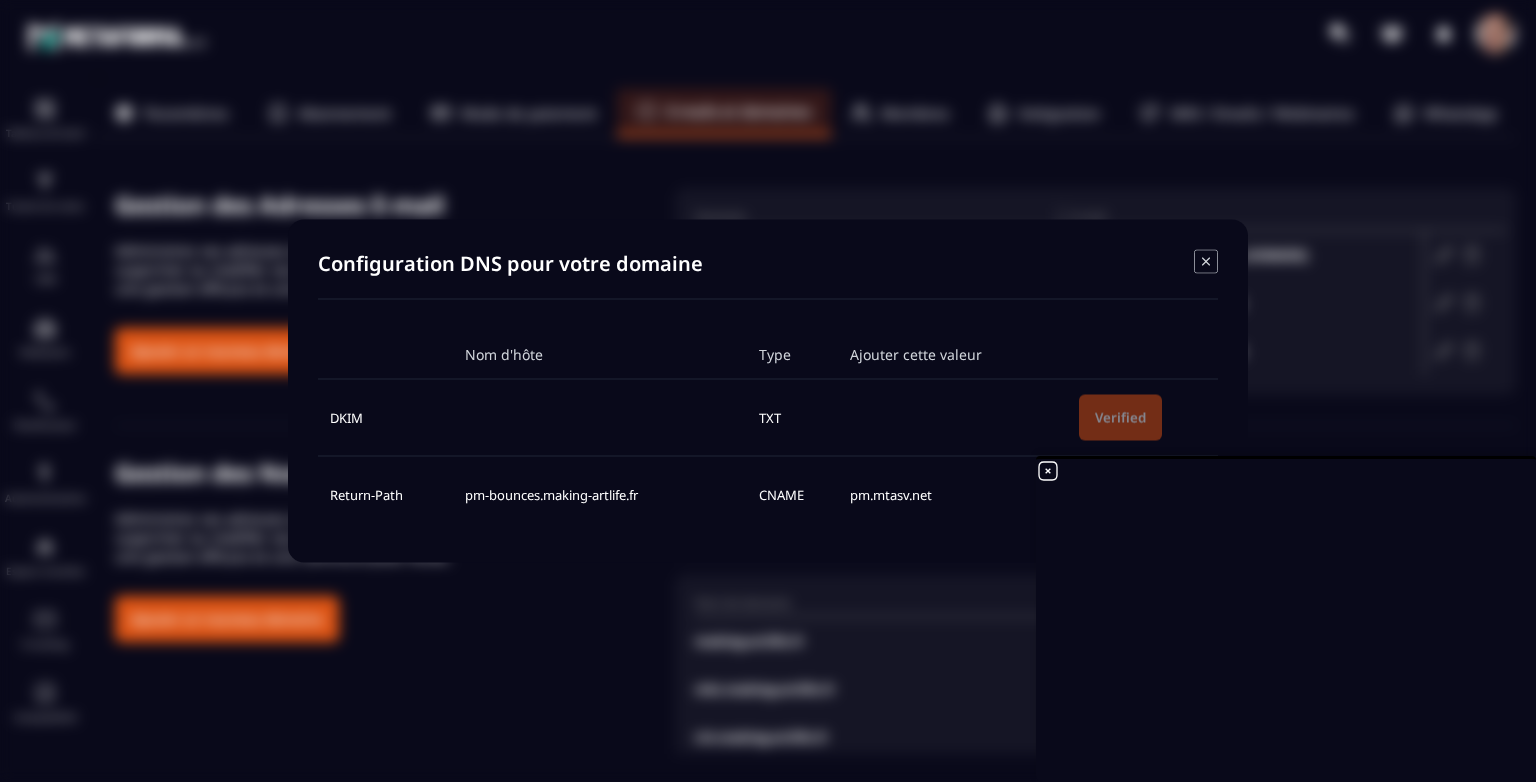 click 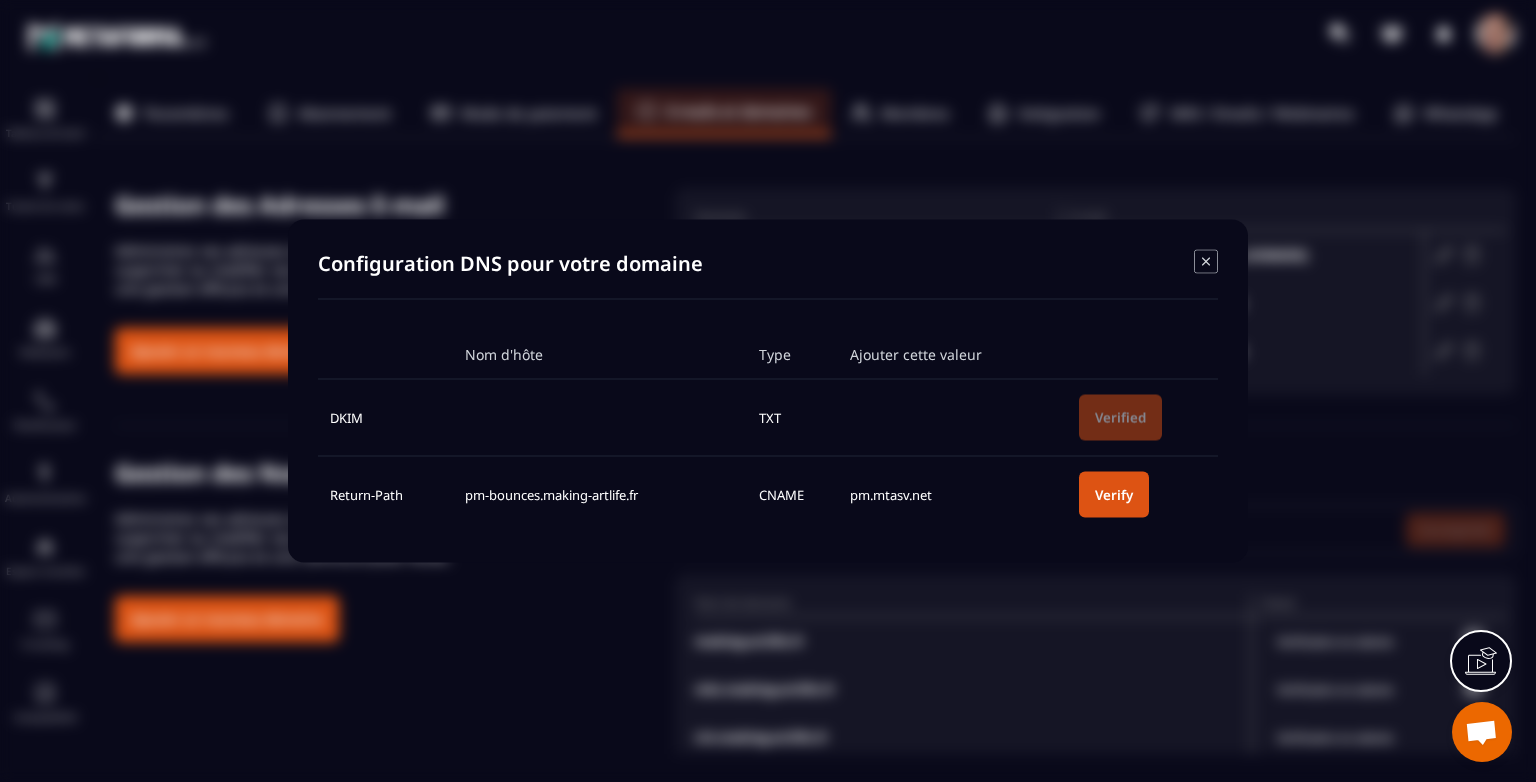 click 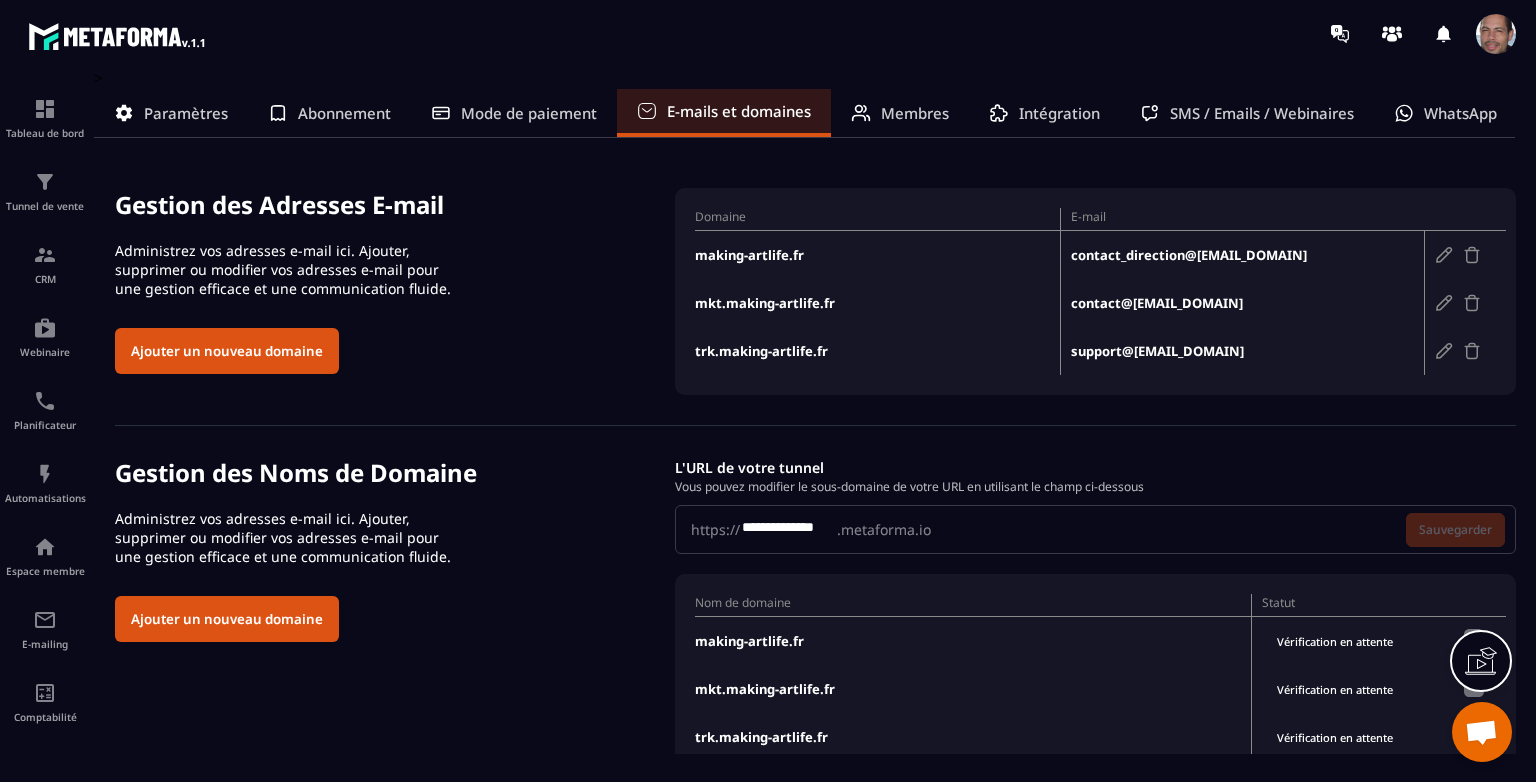 scroll, scrollTop: 52, scrollLeft: 0, axis: vertical 